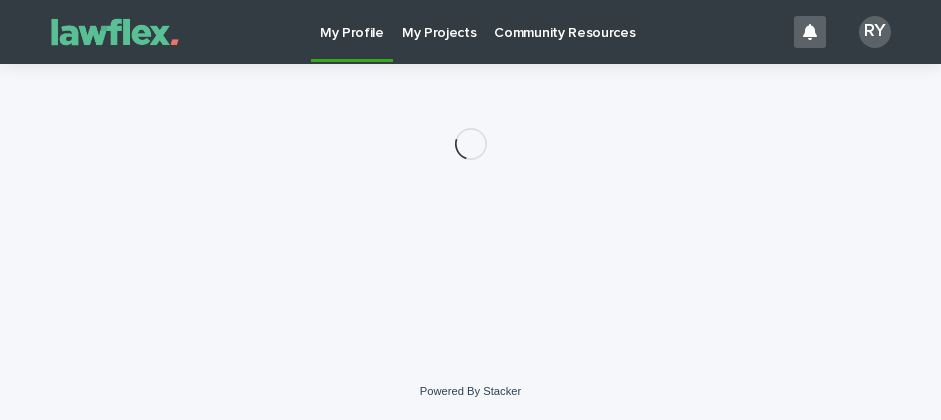 scroll, scrollTop: 0, scrollLeft: 0, axis: both 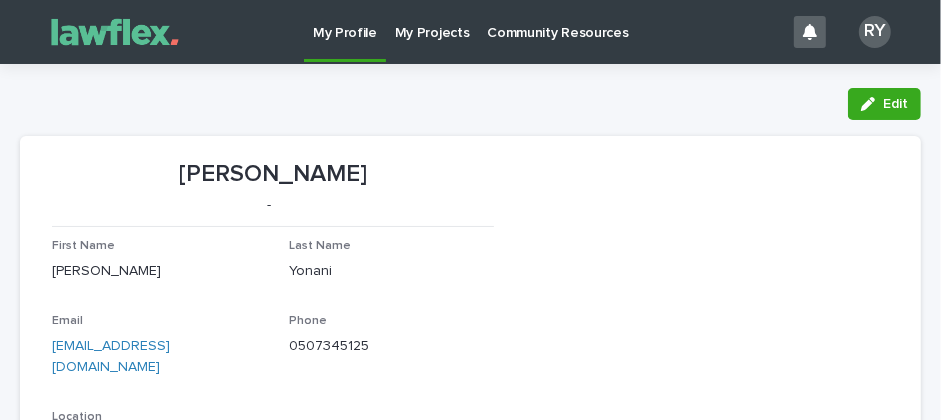 click on "[PERSON_NAME] - First Name [PERSON_NAME] Last Name [PERSON_NAME] Email [EMAIL_ADDRESS][DOMAIN_NAME] Phone [PHONE_NUMBER] Location [GEOGRAPHIC_DATA] - Center Address [STREET_ADDRESS] ID Number - Bank Account Holder Name - Bank Account Details - PQE - Profile Picture This file cannot be opened Download File My Tags In House CV This file cannot be opened Download File" at bounding box center (470, 581) 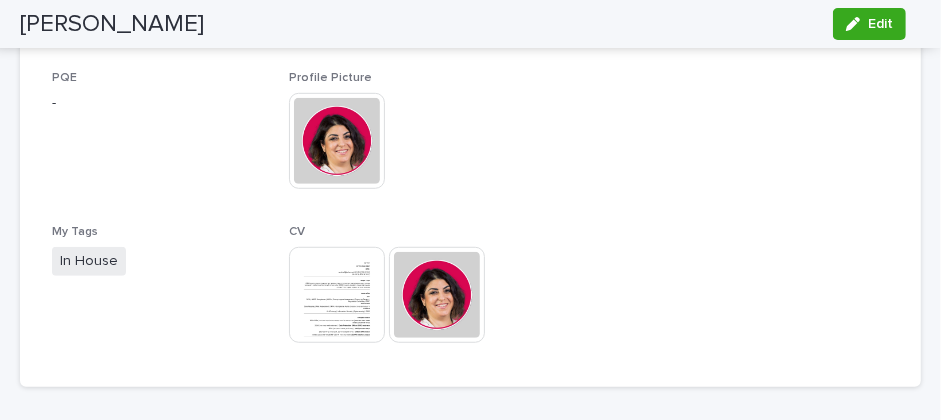 scroll, scrollTop: 679, scrollLeft: 0, axis: vertical 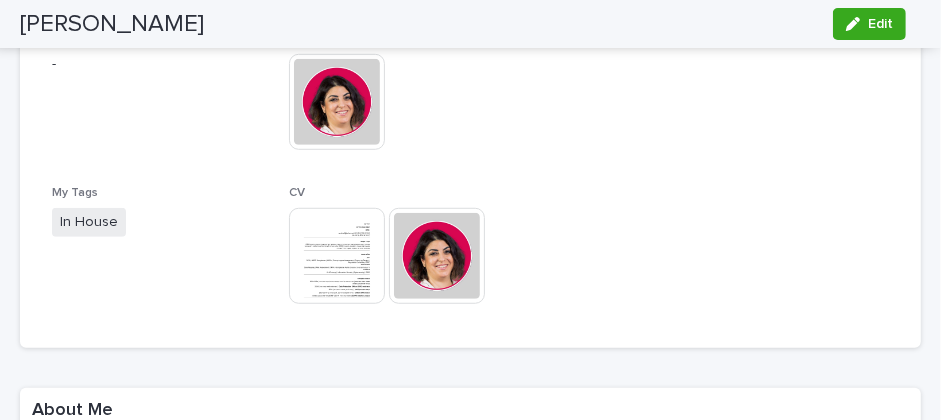 click at bounding box center [337, 256] 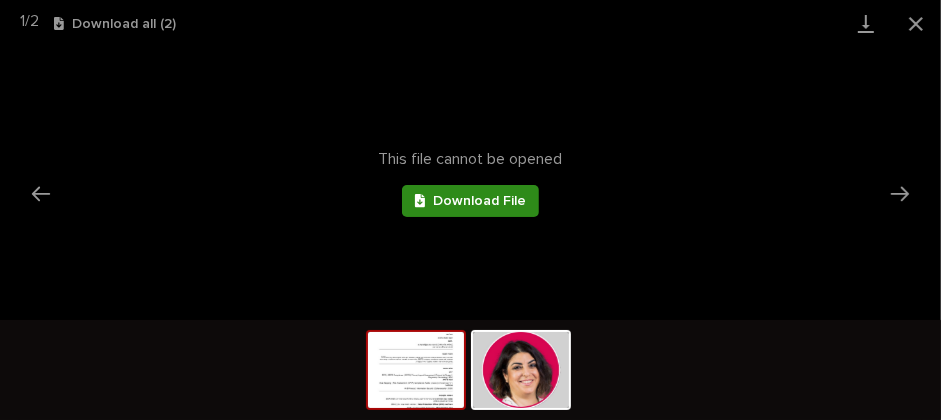 scroll, scrollTop: 0, scrollLeft: 0, axis: both 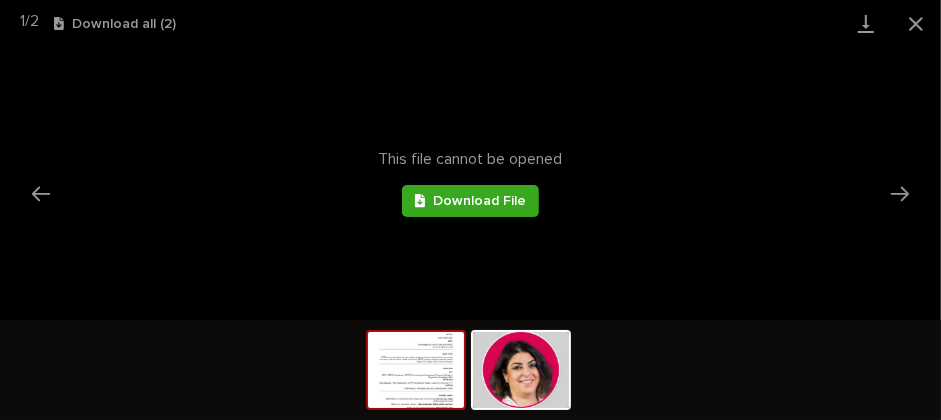 click at bounding box center (416, 370) 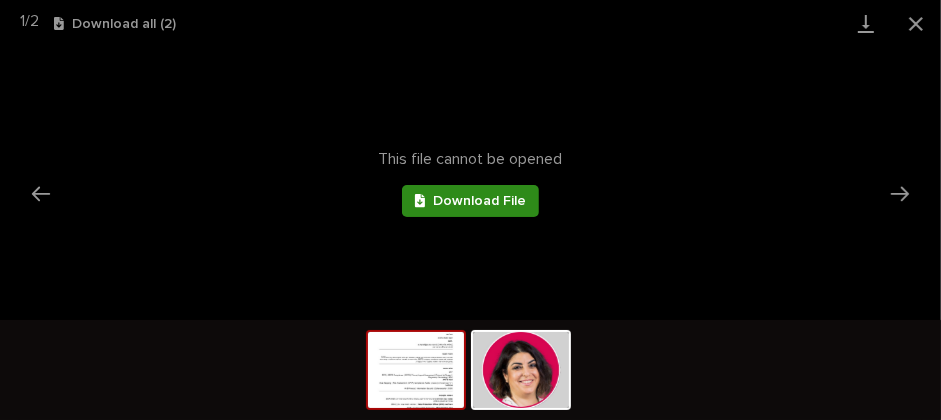 scroll, scrollTop: 0, scrollLeft: 0, axis: both 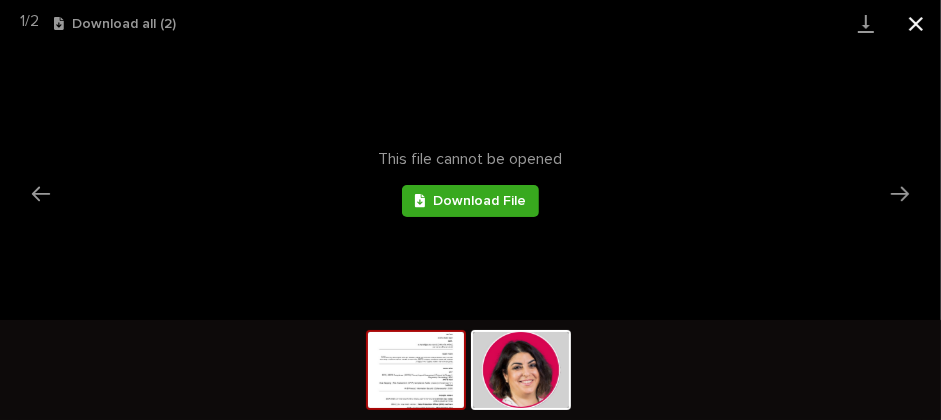 click at bounding box center [916, 23] 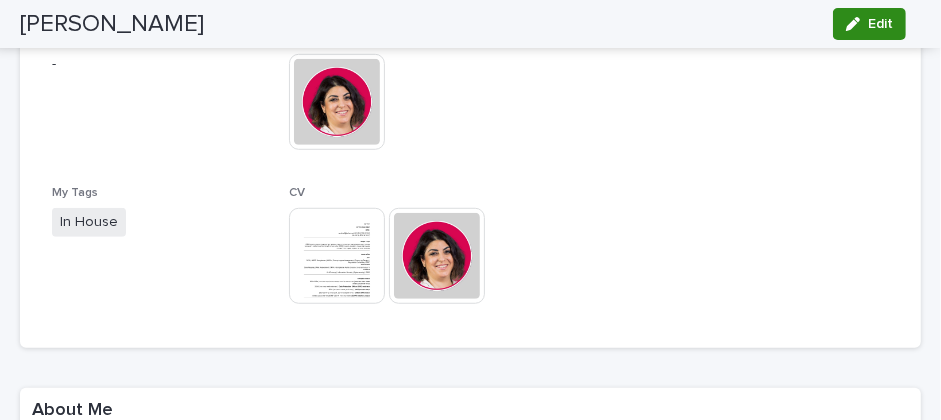 click on "Edit" at bounding box center [869, 24] 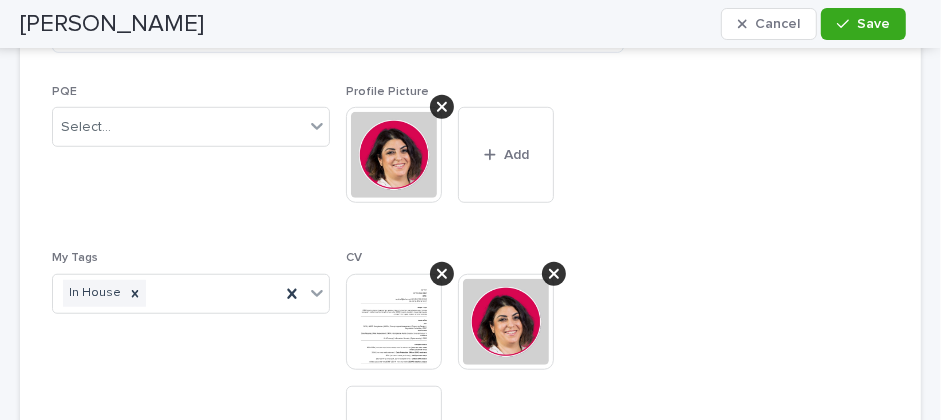 scroll, scrollTop: 812, scrollLeft: 0, axis: vertical 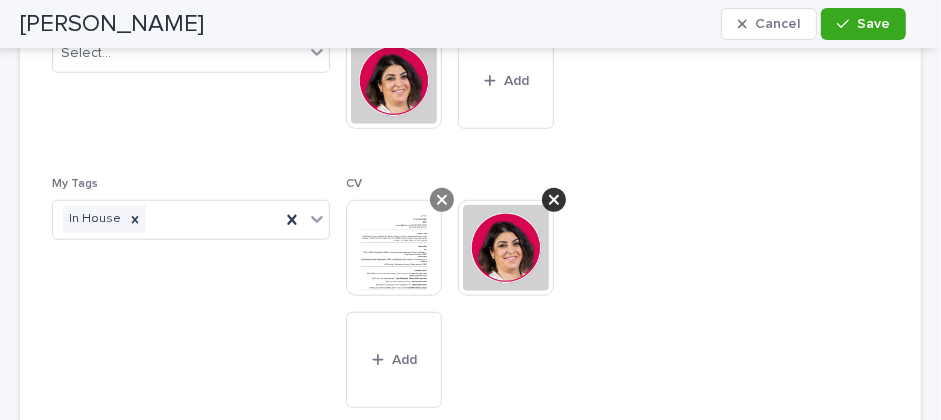 click 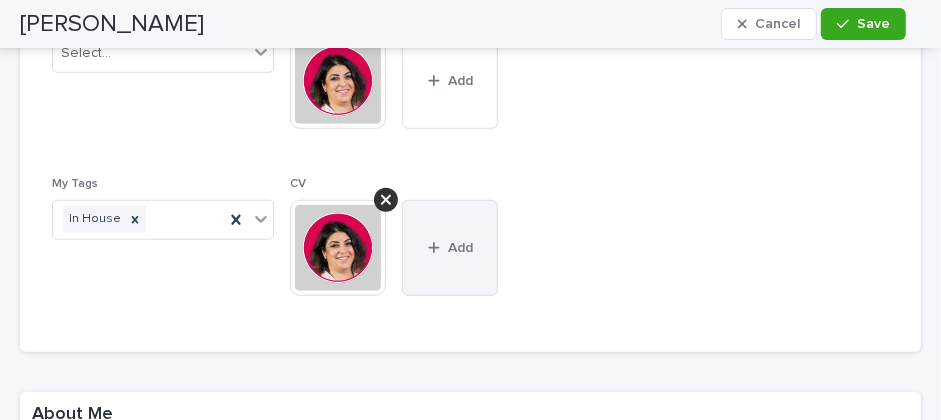 click at bounding box center [438, 248] 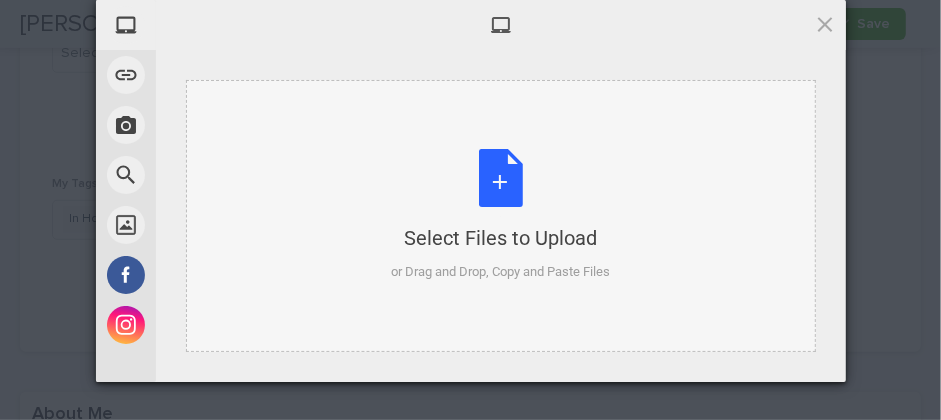 click on "Select Files to Upload
or Drag and Drop, Copy and Paste Files" at bounding box center [500, 215] 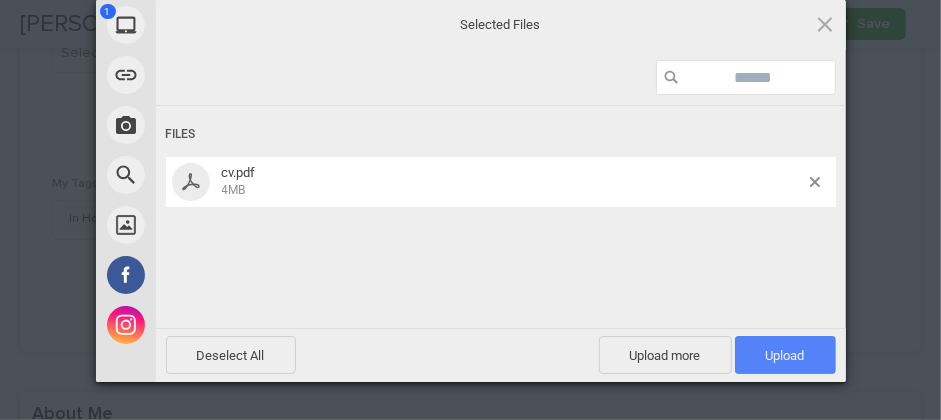 click on "Upload
1" at bounding box center (785, 355) 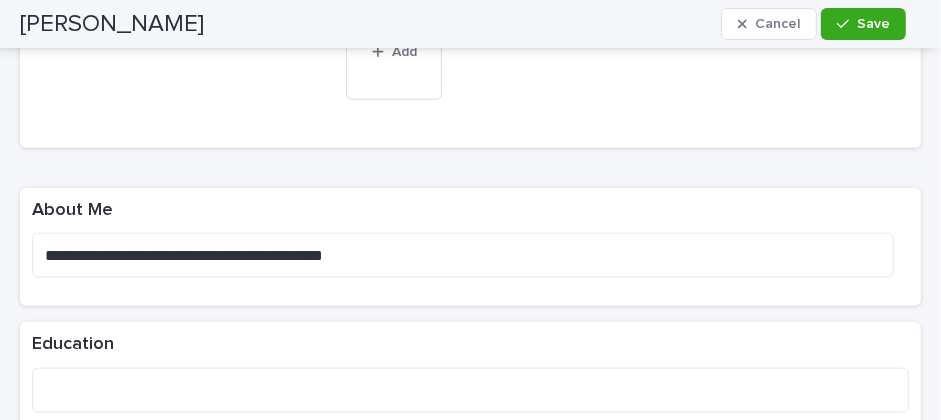 scroll, scrollTop: 1124, scrollLeft: 0, axis: vertical 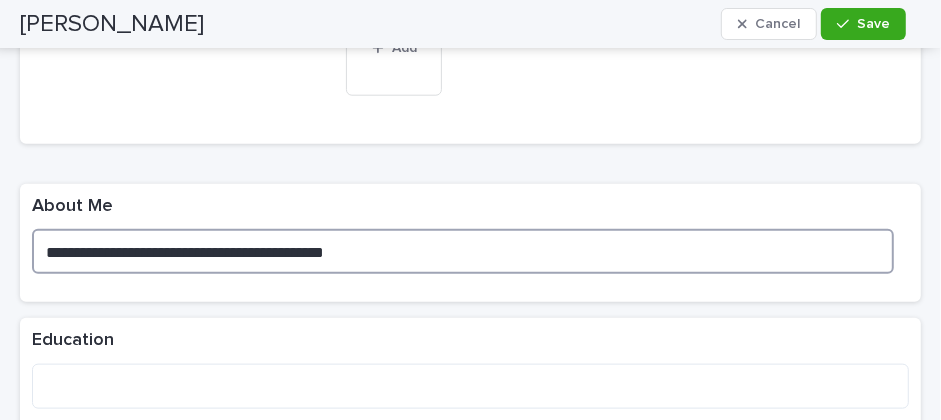 drag, startPoint x: 42, startPoint y: 257, endPoint x: 384, endPoint y: 232, distance: 342.91254 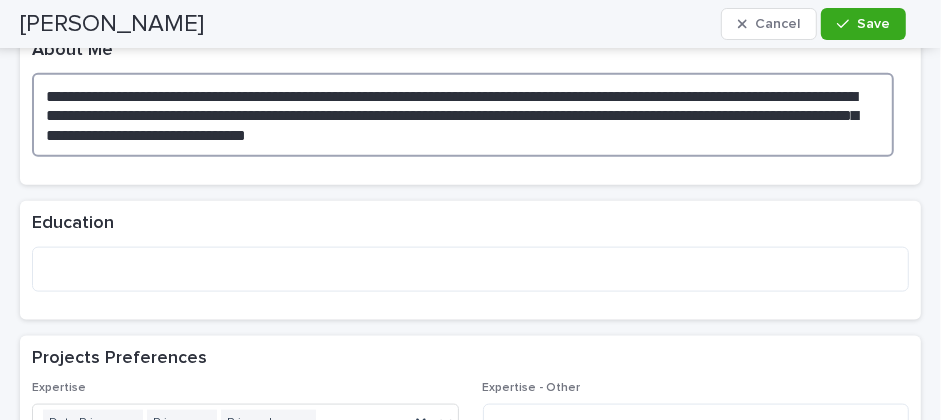 scroll, scrollTop: 1287, scrollLeft: 0, axis: vertical 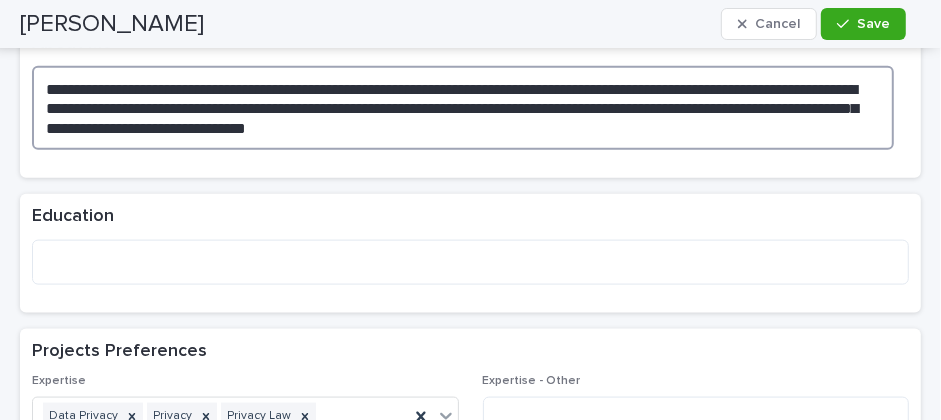 click on "**********" at bounding box center (463, 108) 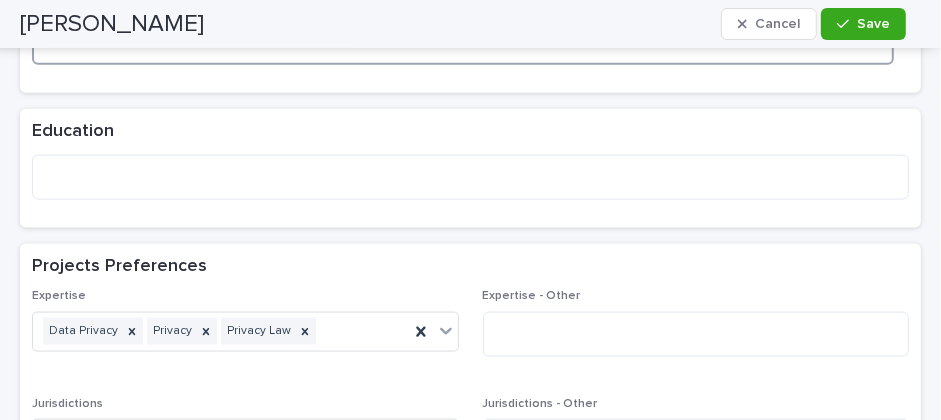 scroll, scrollTop: 1374, scrollLeft: 0, axis: vertical 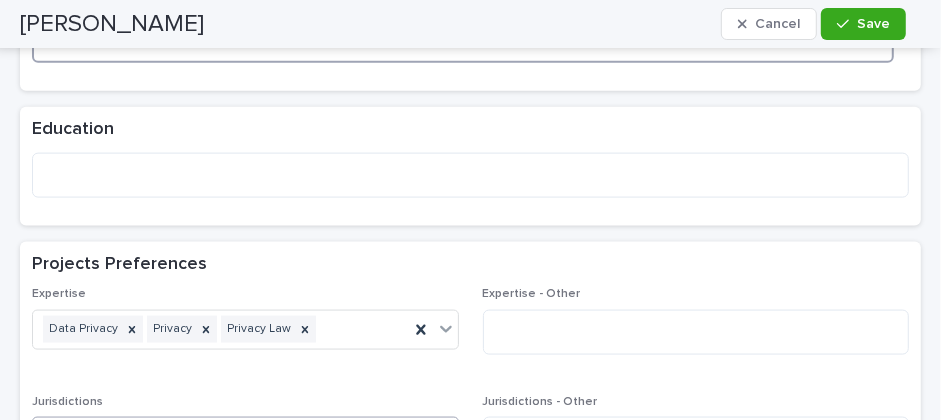 type on "**********" 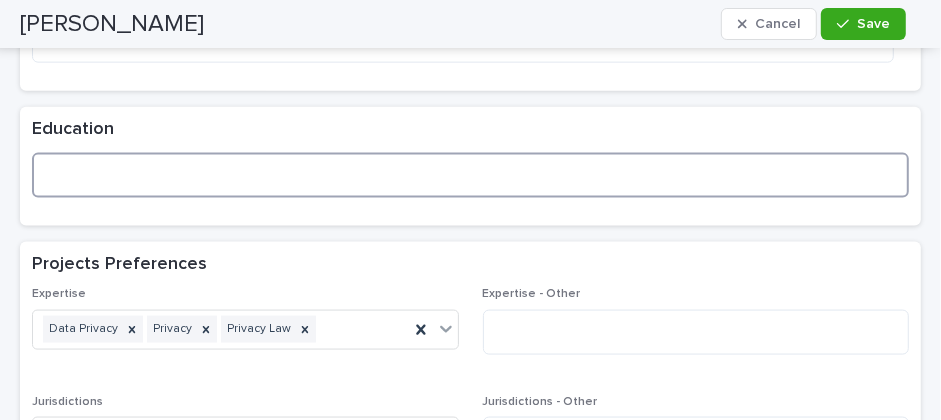 click at bounding box center (470, 175) 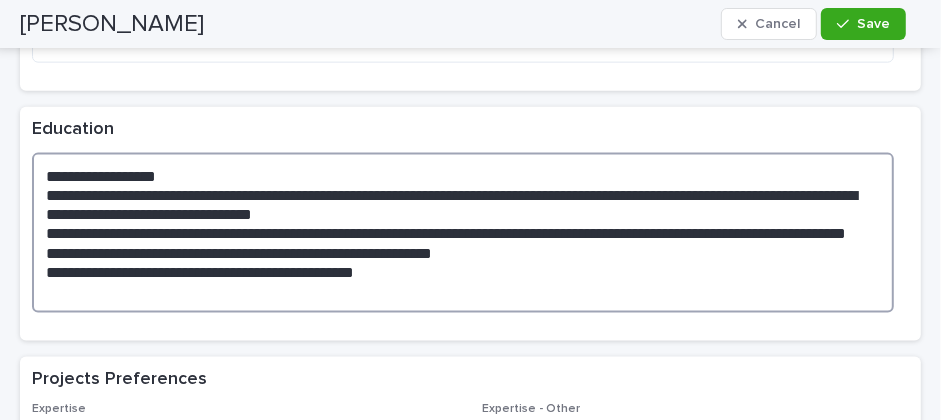 drag, startPoint x: 49, startPoint y: 173, endPoint x: 188, endPoint y: 180, distance: 139.17615 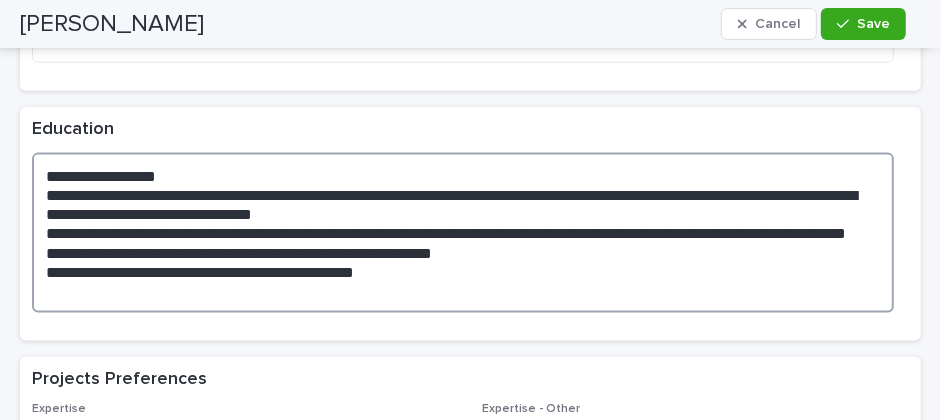click on "**********" at bounding box center [463, 233] 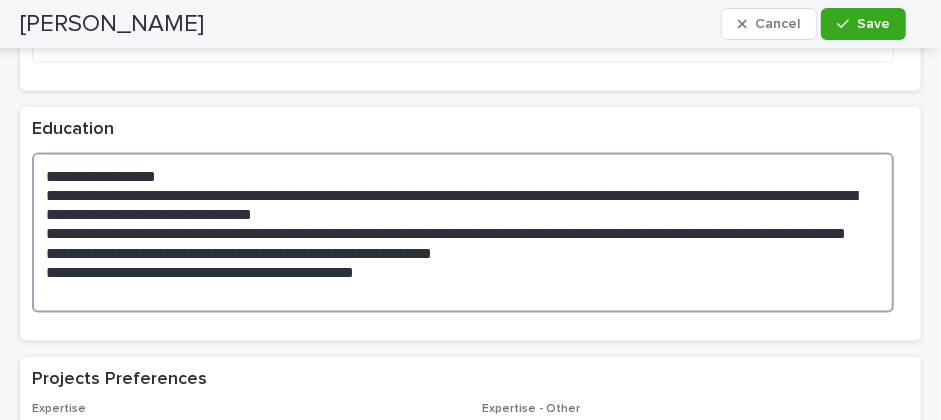 click on "**********" at bounding box center (463, 233) 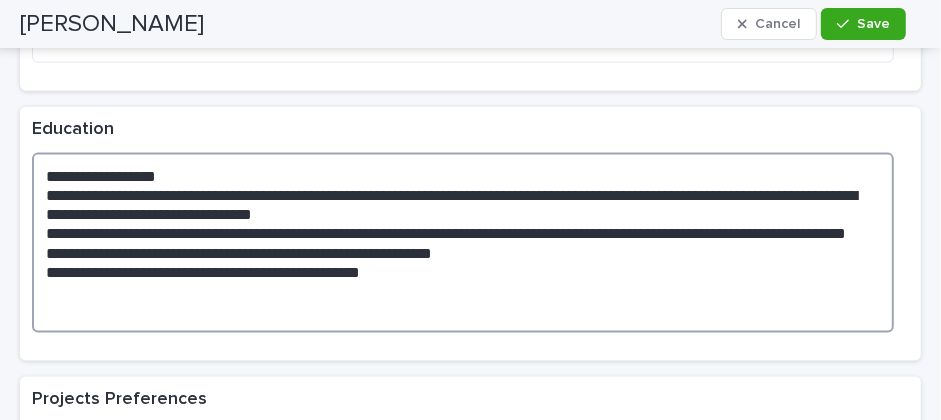 paste on "**********" 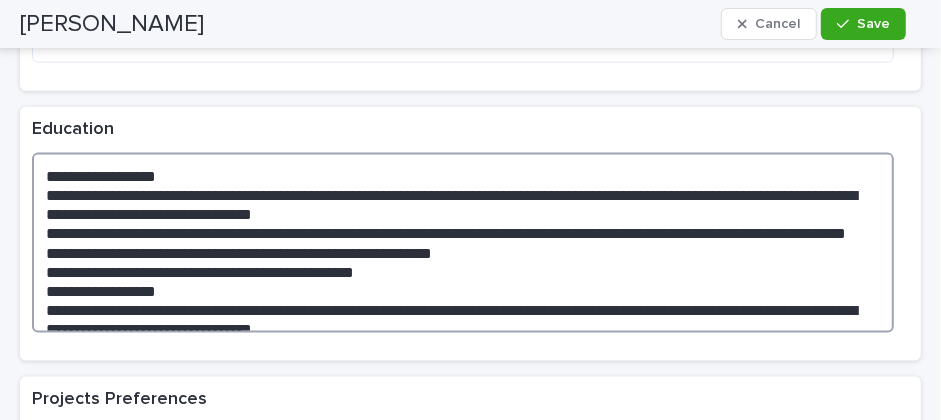 scroll, scrollTop: 1387, scrollLeft: 0, axis: vertical 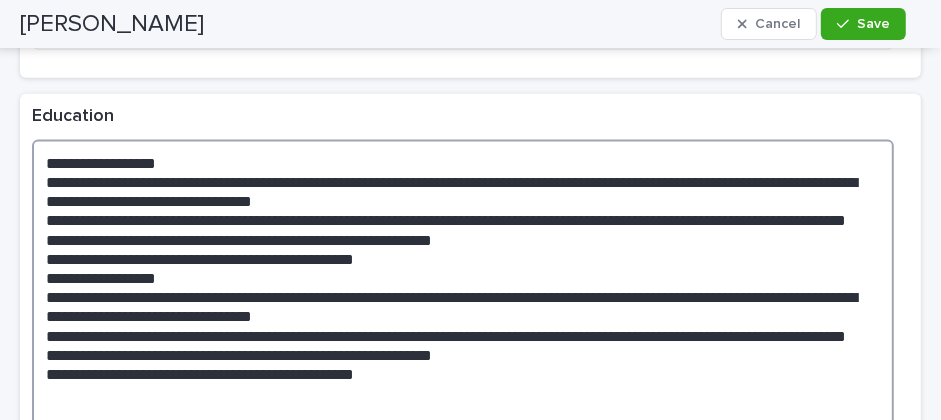 drag, startPoint x: 47, startPoint y: 292, endPoint x: 191, endPoint y: 303, distance: 144.41953 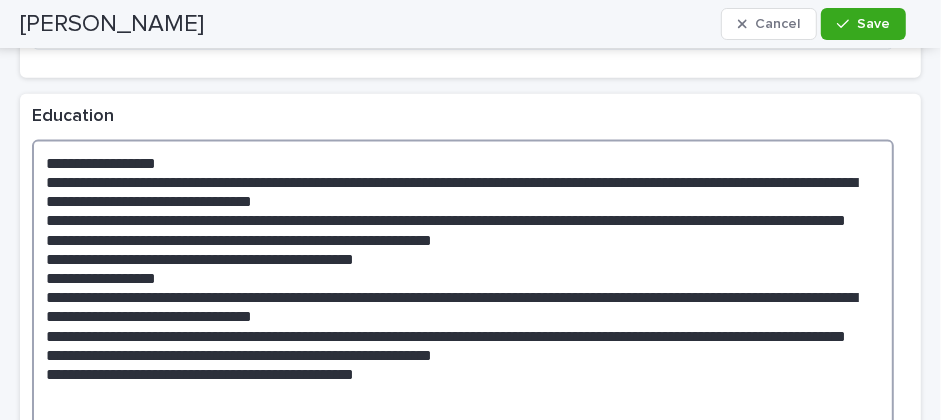 click on "**********" at bounding box center [463, 287] 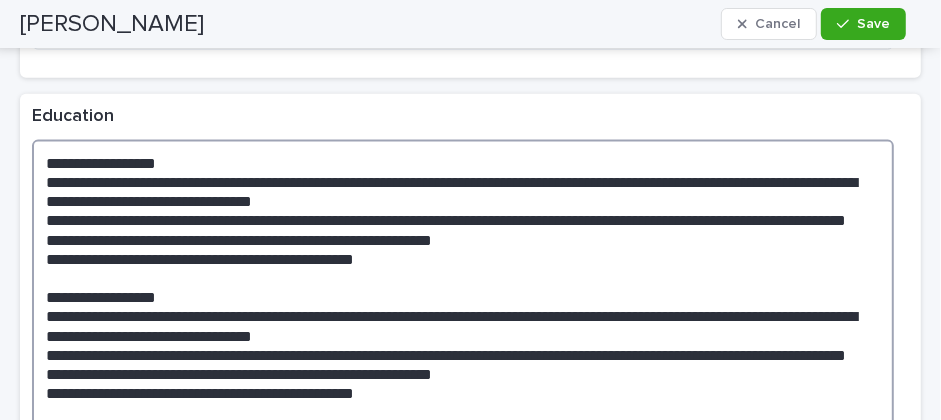 scroll, scrollTop: 1406, scrollLeft: 0, axis: vertical 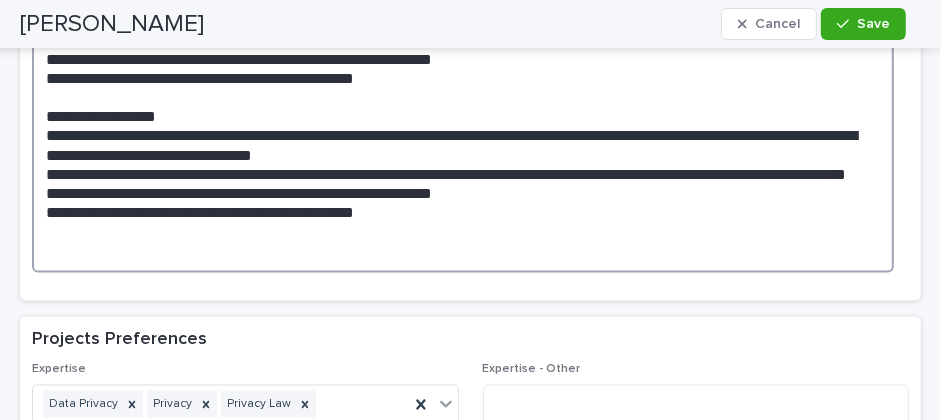 drag, startPoint x: 49, startPoint y: 298, endPoint x: 455, endPoint y: 268, distance: 407.10687 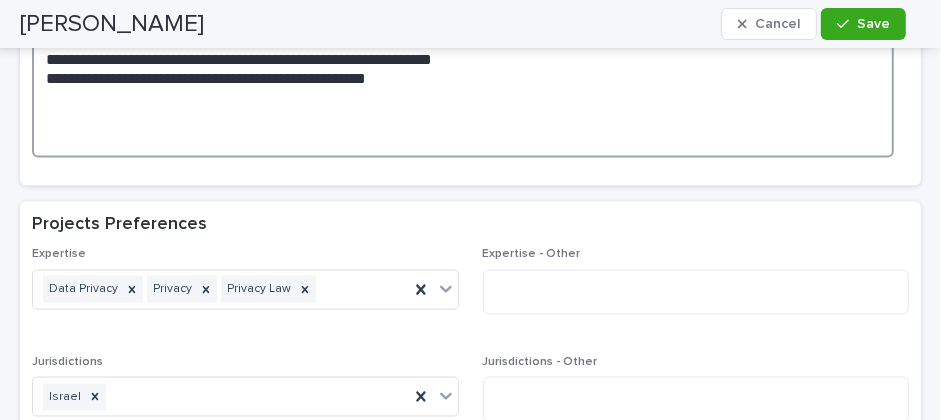 paste on "**********" 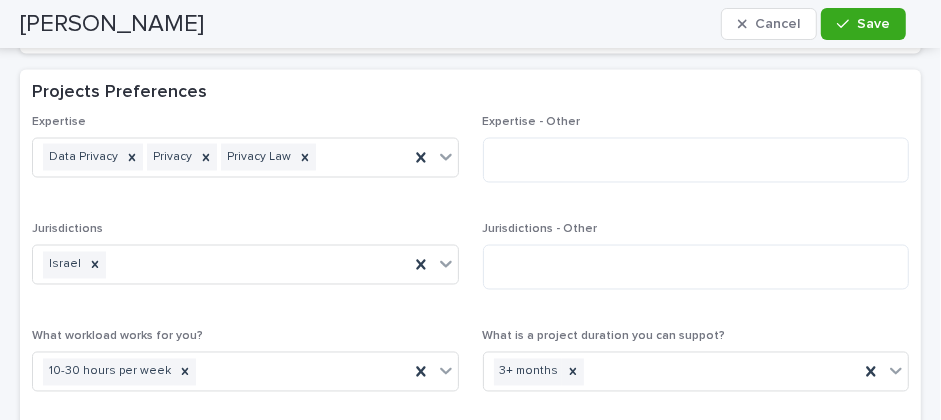 scroll, scrollTop: 1822, scrollLeft: 0, axis: vertical 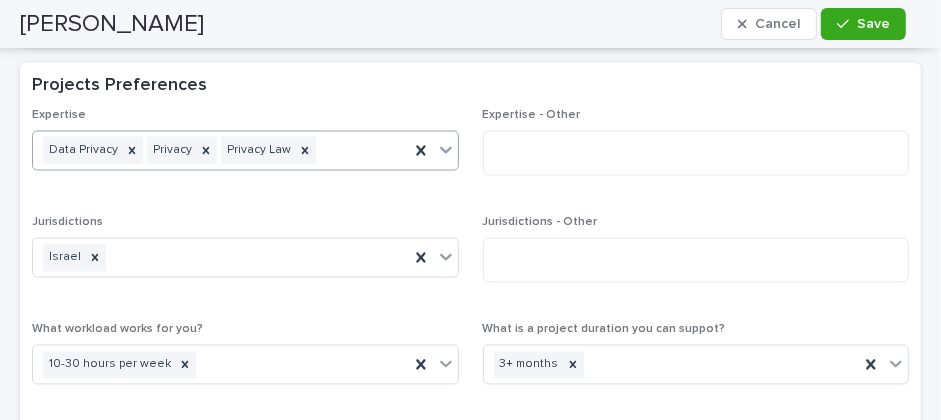 type on "**********" 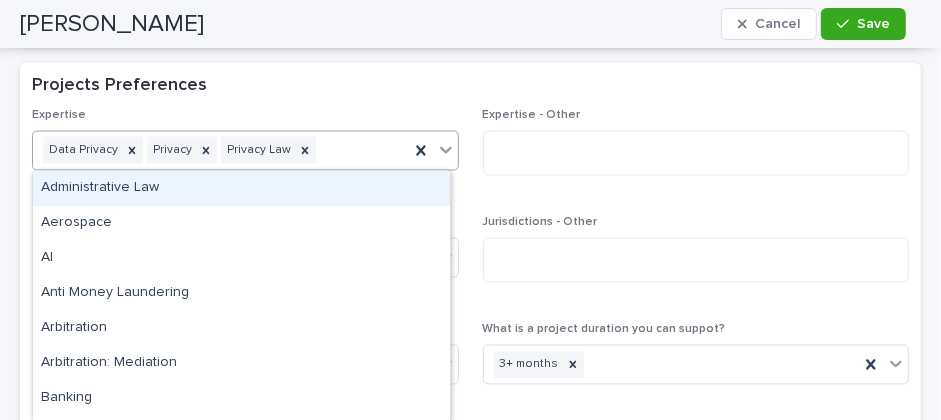click on "Data Privacy Privacy Privacy Law" at bounding box center [221, 150] 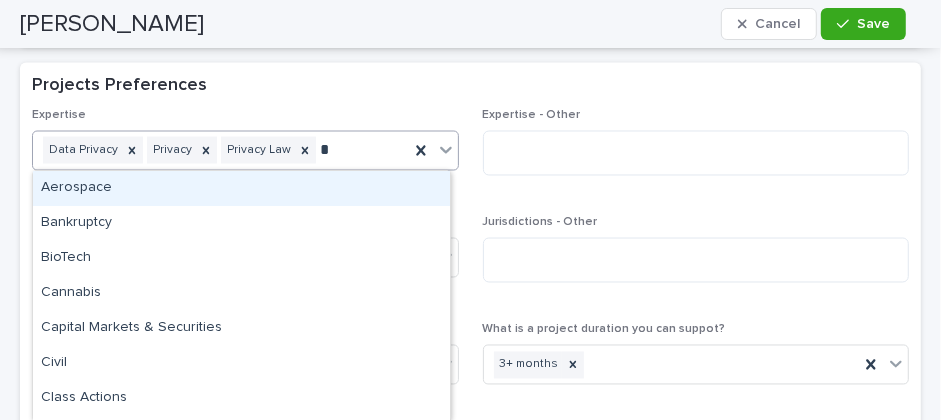 type on "**" 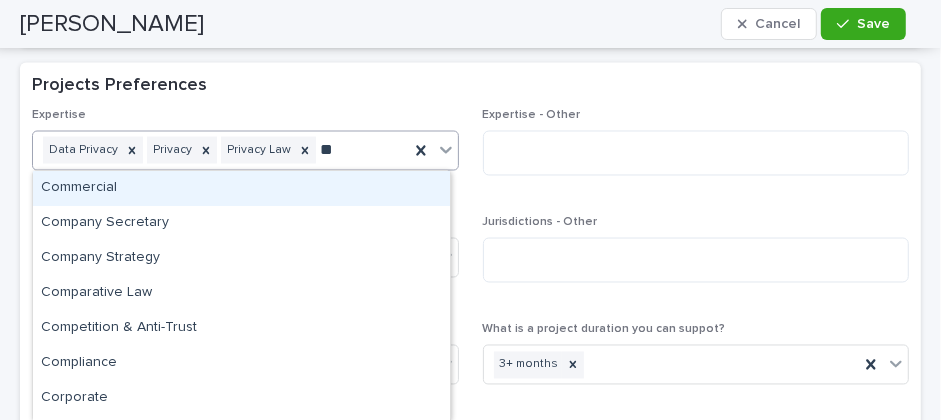 drag, startPoint x: 318, startPoint y: 150, endPoint x: 123, endPoint y: 195, distance: 200.12495 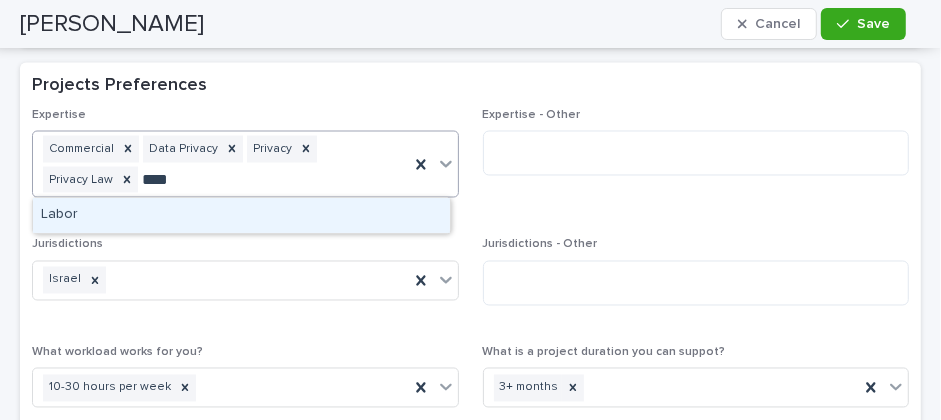 type on "*****" 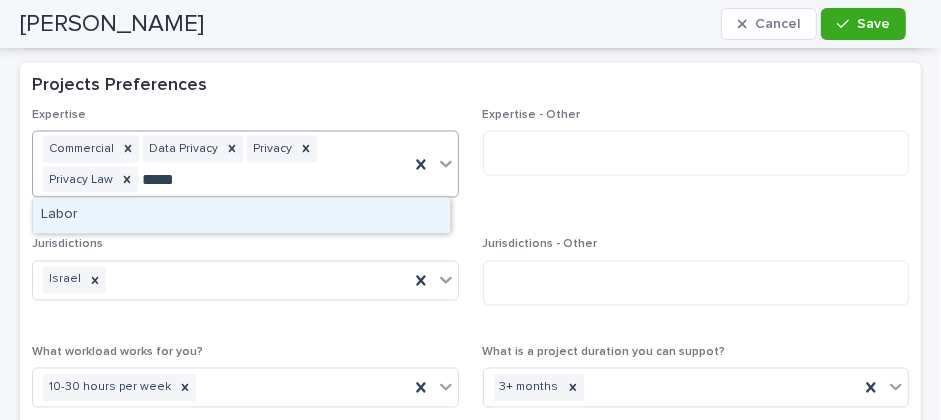 click on "Labor" at bounding box center [241, 215] 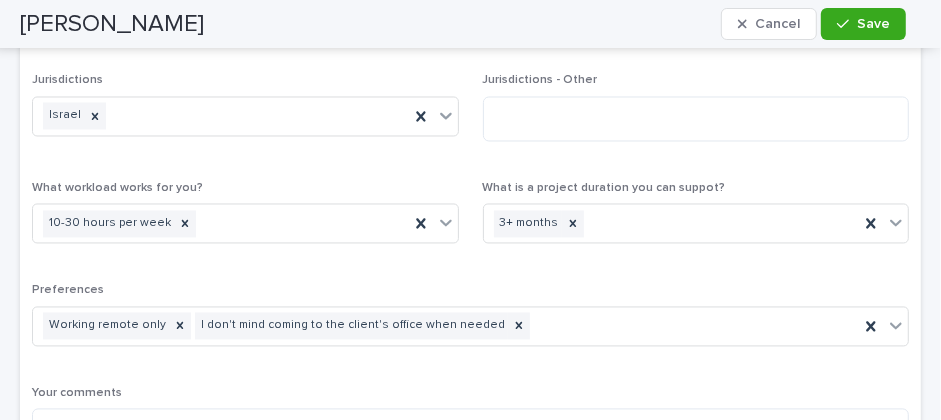 scroll, scrollTop: 1987, scrollLeft: 0, axis: vertical 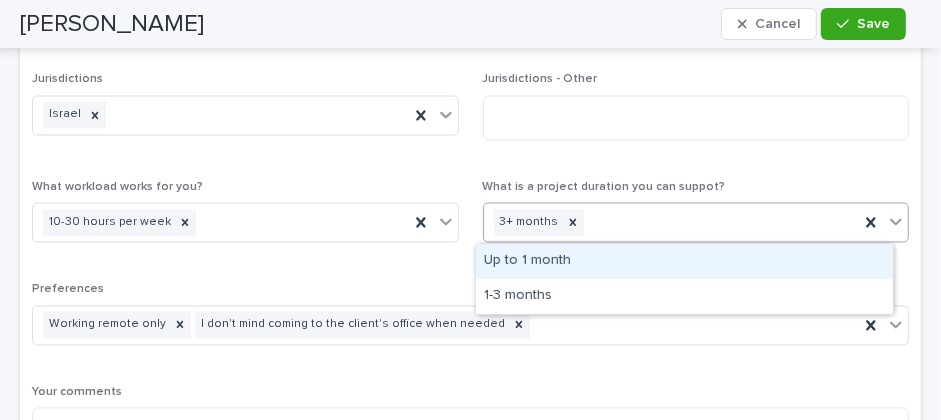 click on "Expertise Commercial Data Privacy Labor Privacy Privacy Law Expertise - Other Jurisdictions Israel Jurisdictions - Other What workload works for you? 10-30 hours per week What is a project duration you can suppot?      option Up to 1 month focused, 1 of 3. 2 results available. Use Up and Down to choose options, press Enter to select the currently focused option, press Escape to exit the menu, press Tab to select the option and exit the menu. 3+ months Preferences Working remote only I don't mind coming to the client's office when needed Your comments" at bounding box center [470, 211] 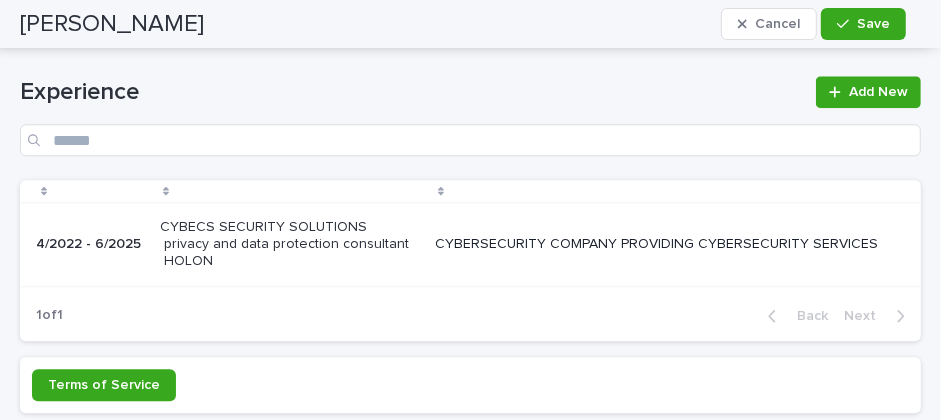 scroll, scrollTop: 2700, scrollLeft: 0, axis: vertical 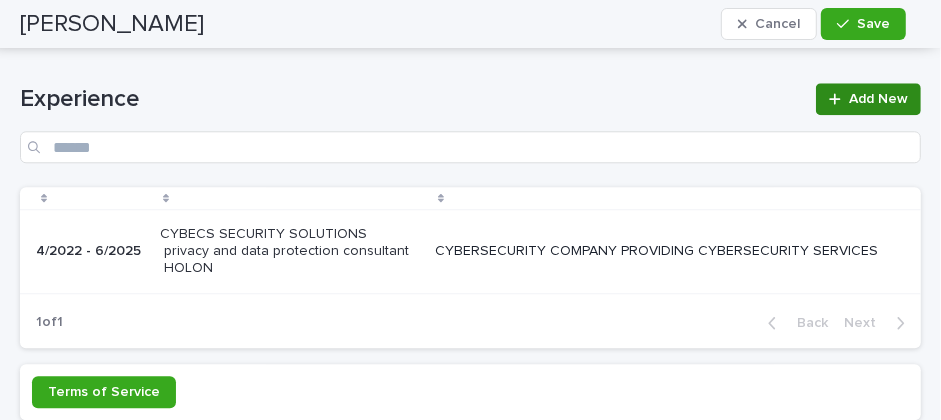 click at bounding box center (839, 99) 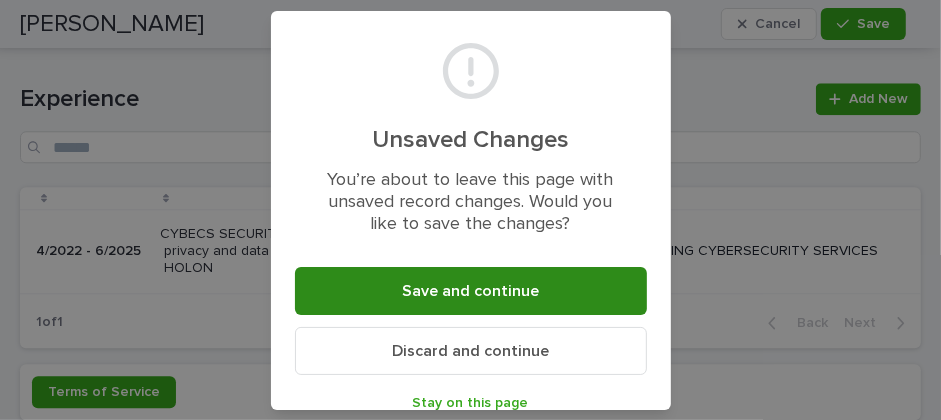 click on "Save and continue" at bounding box center [470, 291] 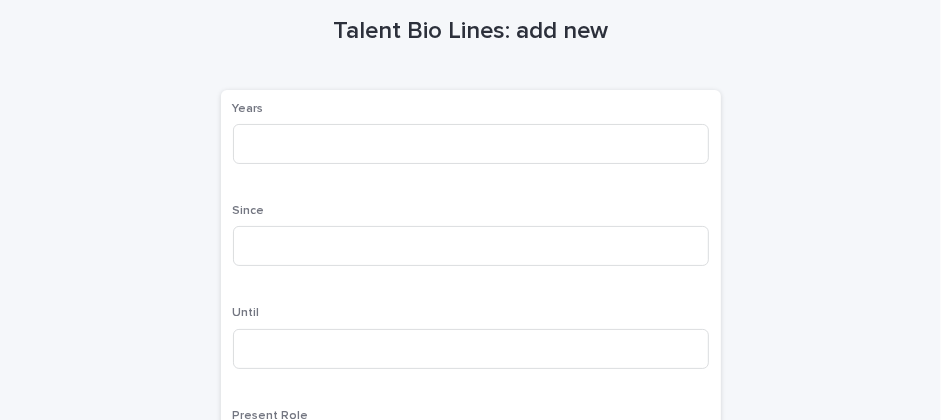 scroll, scrollTop: 103, scrollLeft: 0, axis: vertical 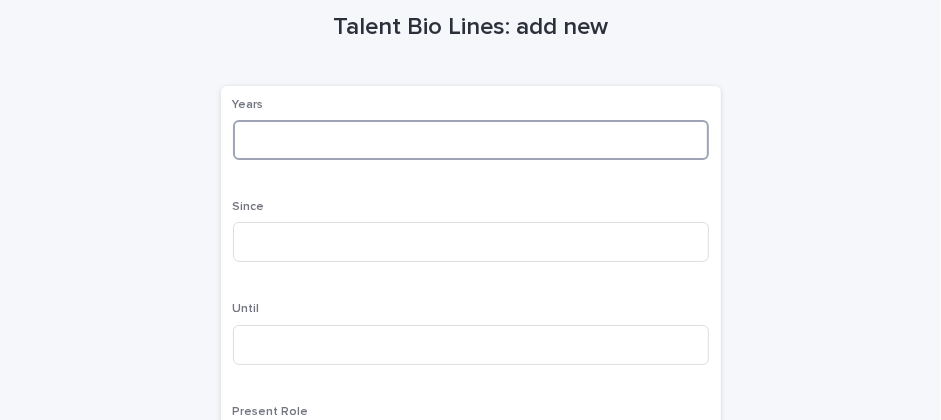 click at bounding box center (471, 140) 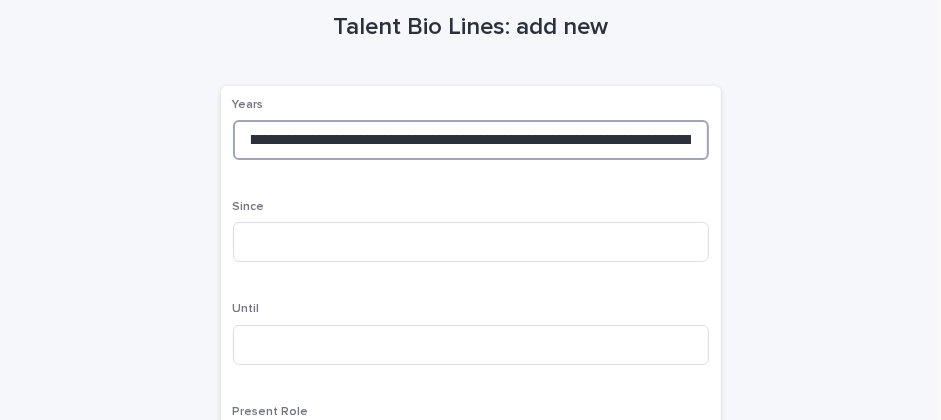 scroll, scrollTop: 0, scrollLeft: 0, axis: both 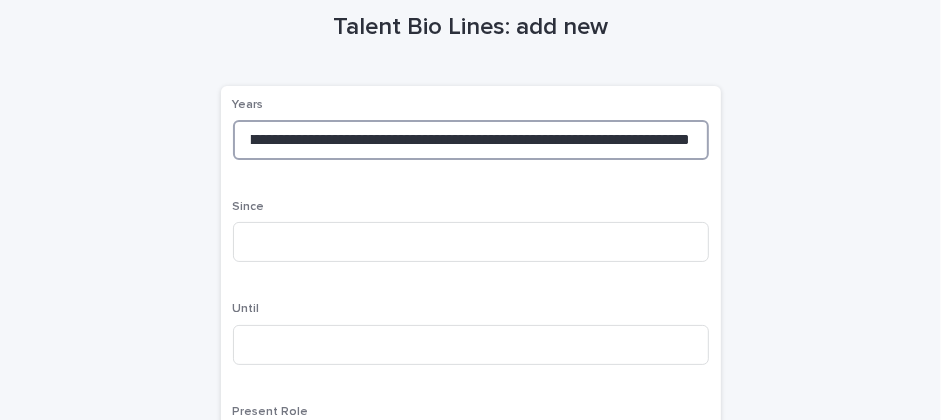 drag, startPoint x: 323, startPoint y: 138, endPoint x: 712, endPoint y: 136, distance: 389.00513 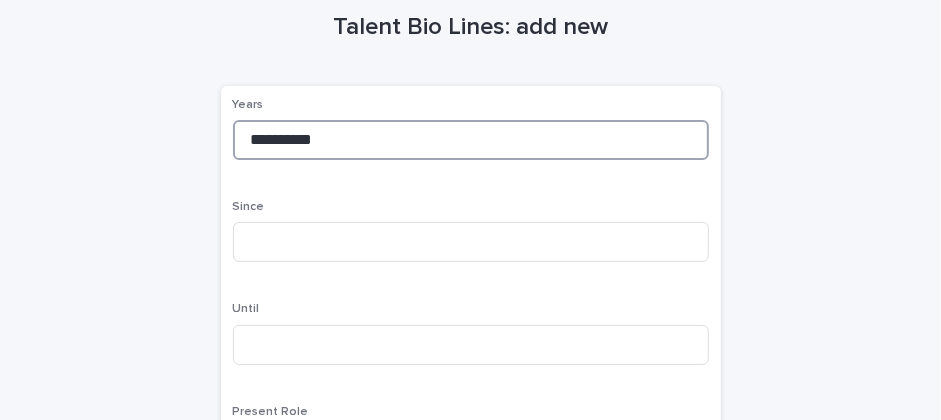 scroll, scrollTop: 0, scrollLeft: 0, axis: both 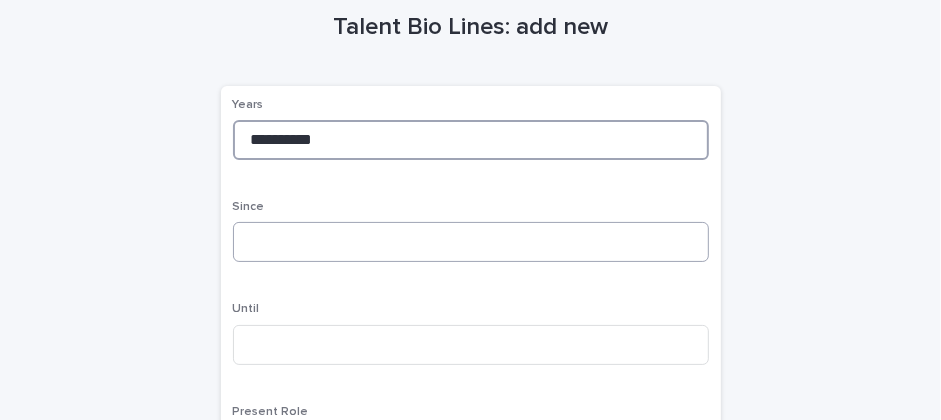 type on "*********" 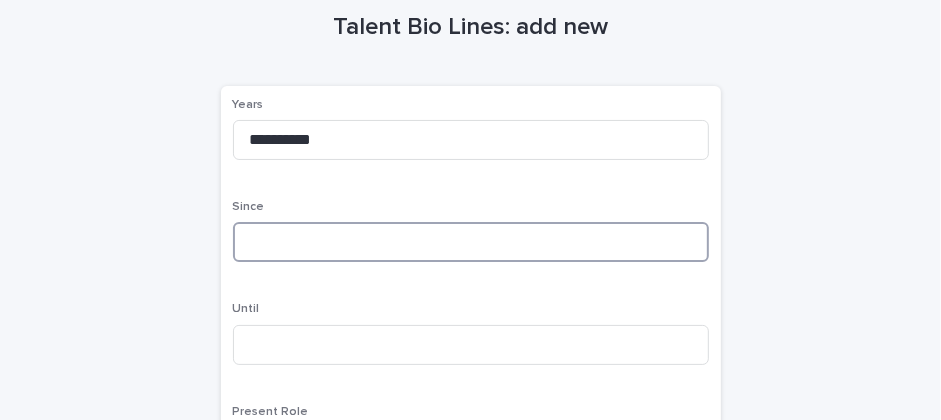 click at bounding box center [471, 242] 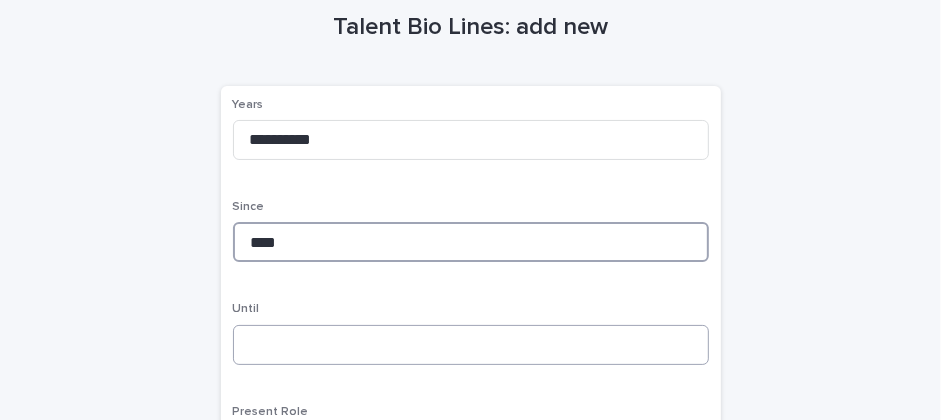 type on "****" 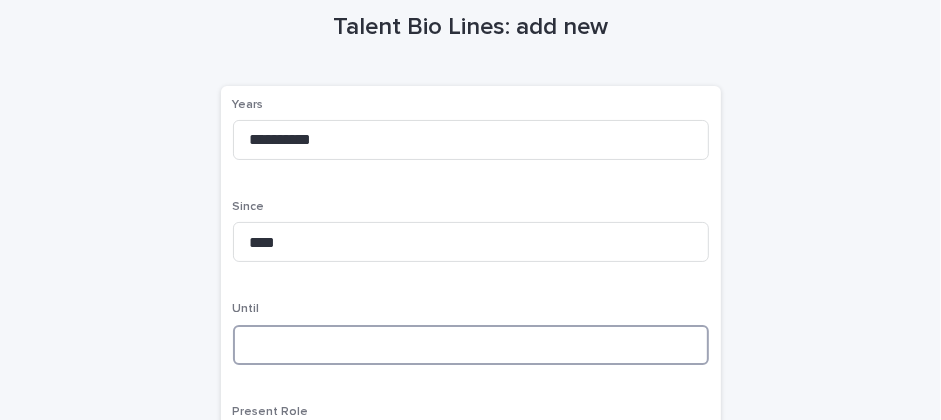 click at bounding box center [471, 345] 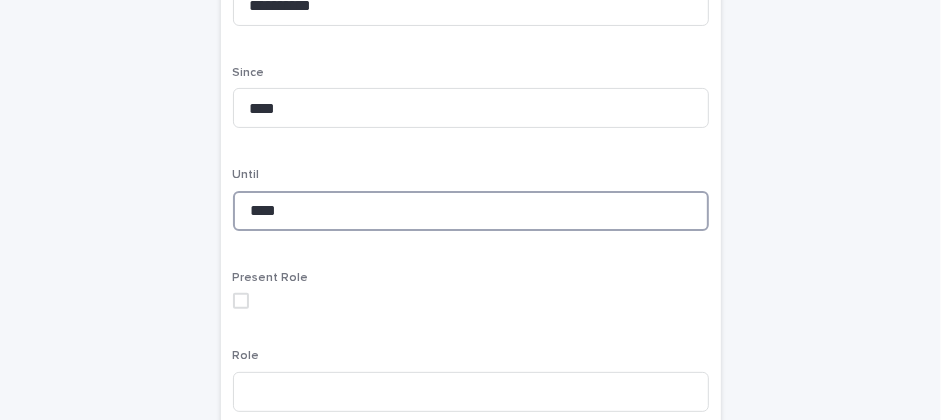 scroll, scrollTop: 245, scrollLeft: 0, axis: vertical 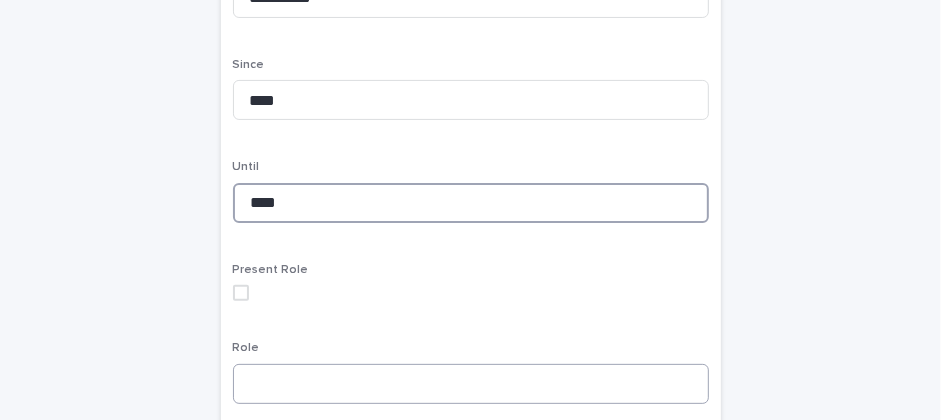 type on "****" 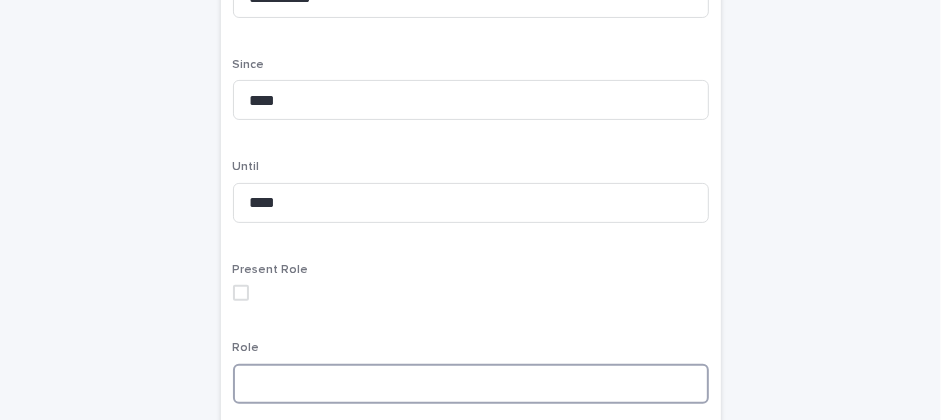 click at bounding box center [471, 384] 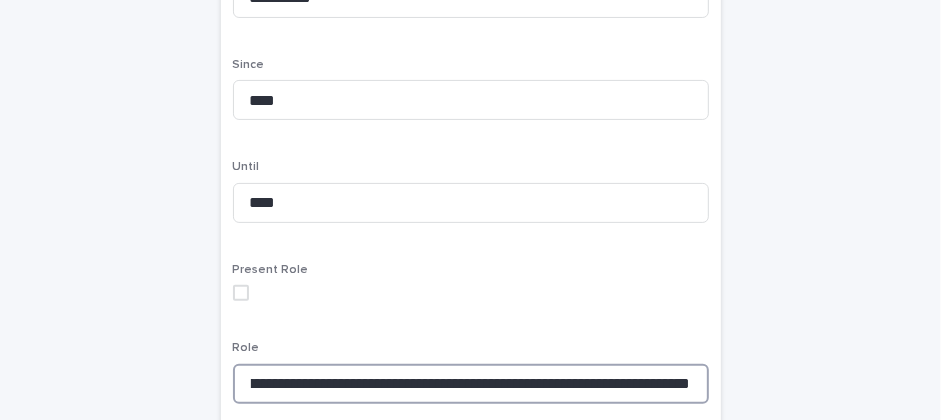 scroll, scrollTop: 0, scrollLeft: 1205, axis: horizontal 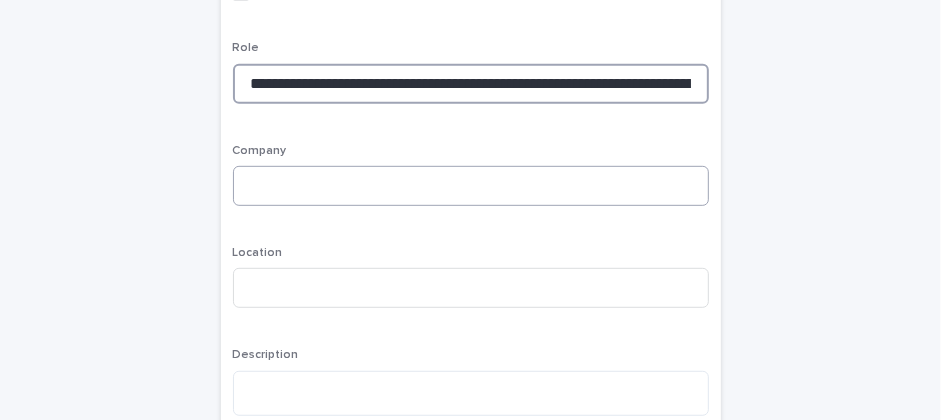 type on "**********" 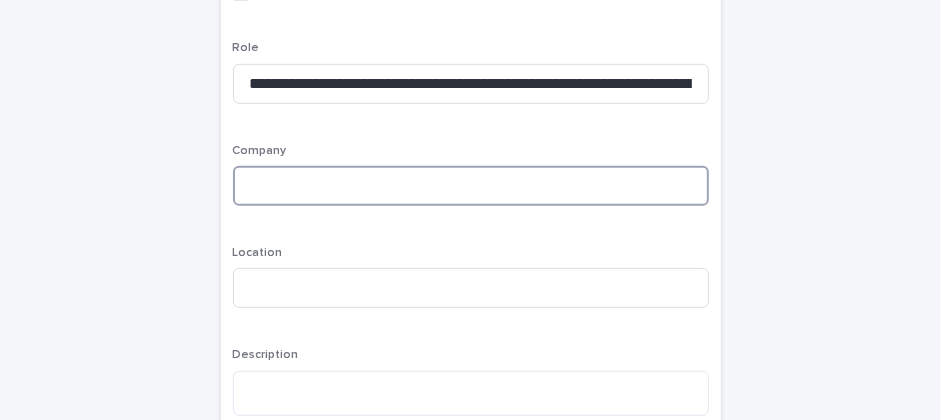 click at bounding box center (471, 186) 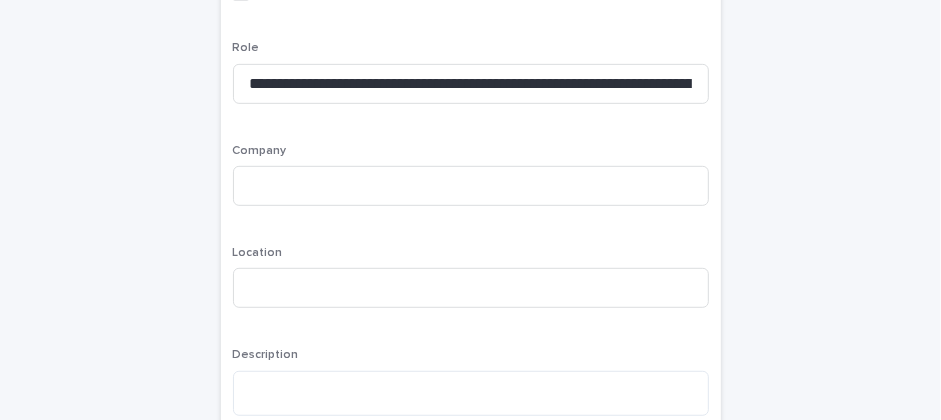click on "**********" at bounding box center [470, 11] 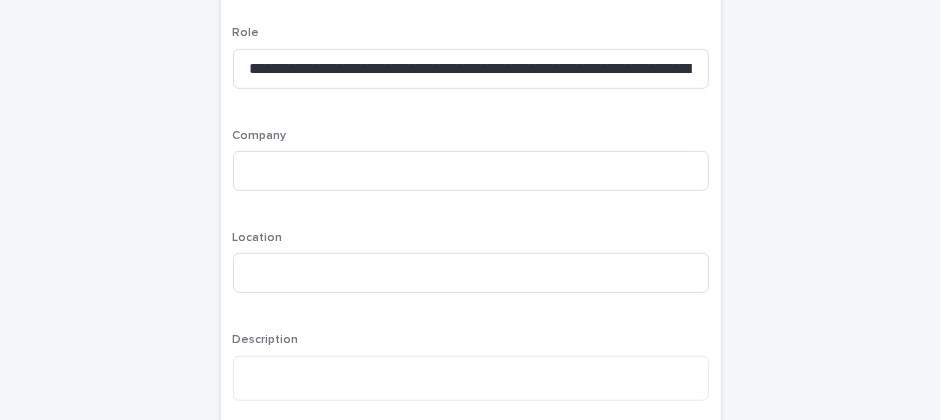 scroll, scrollTop: 550, scrollLeft: 0, axis: vertical 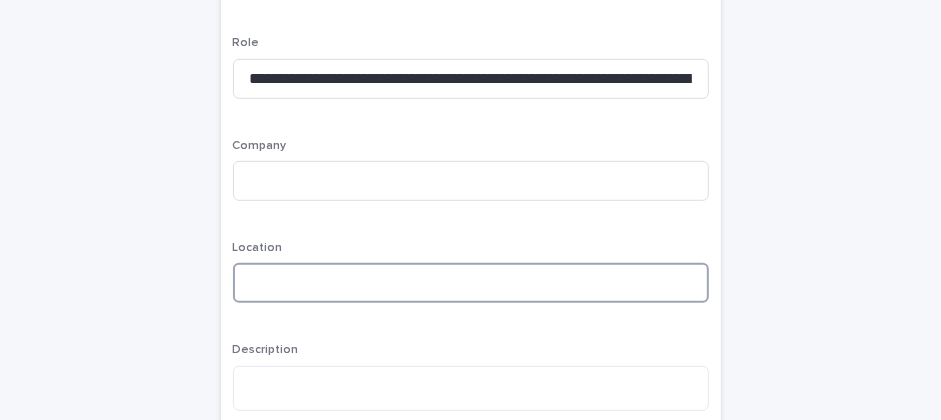 click at bounding box center (471, 283) 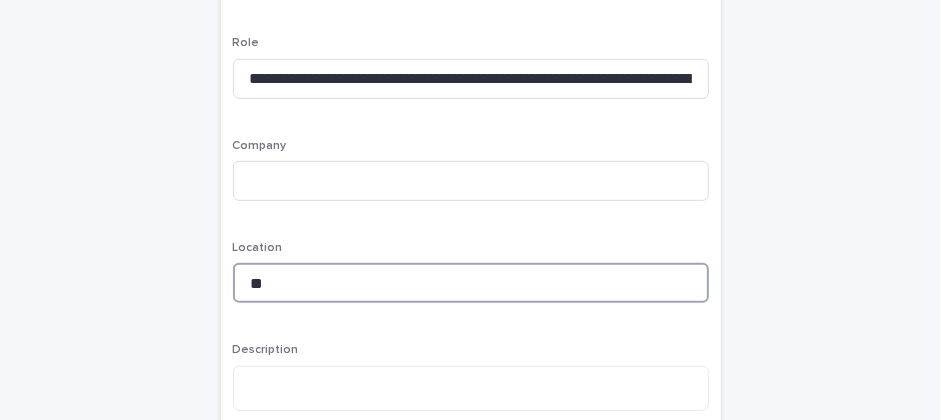 type on "*" 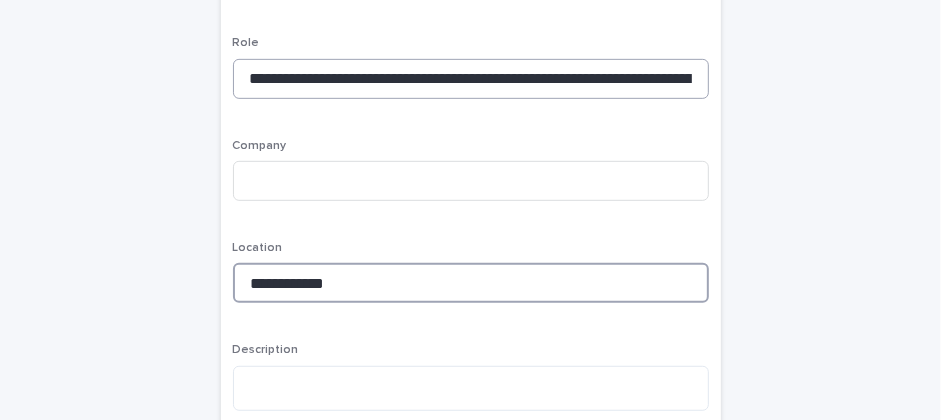 type on "**********" 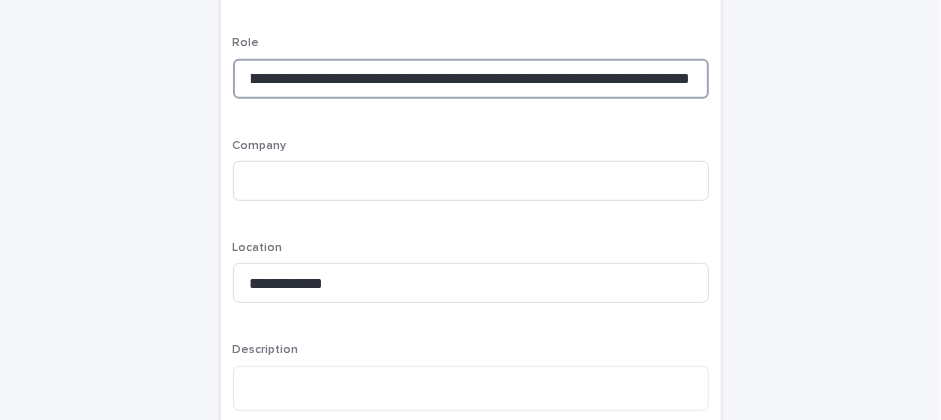 scroll, scrollTop: 0, scrollLeft: 1206, axis: horizontal 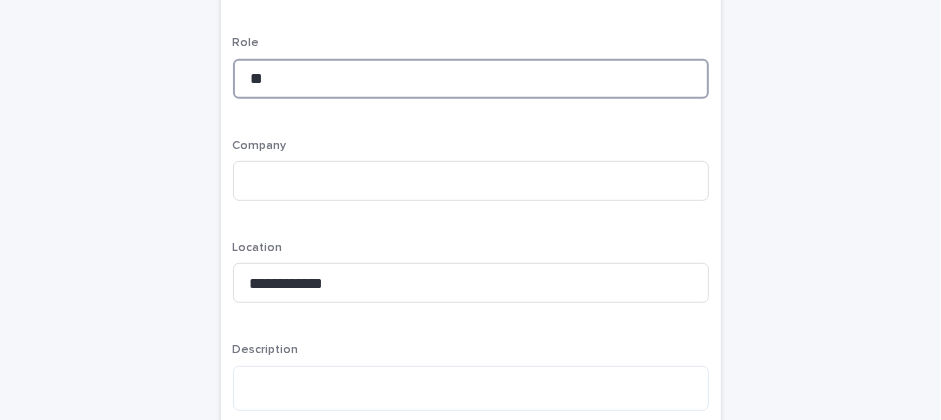 type on "*" 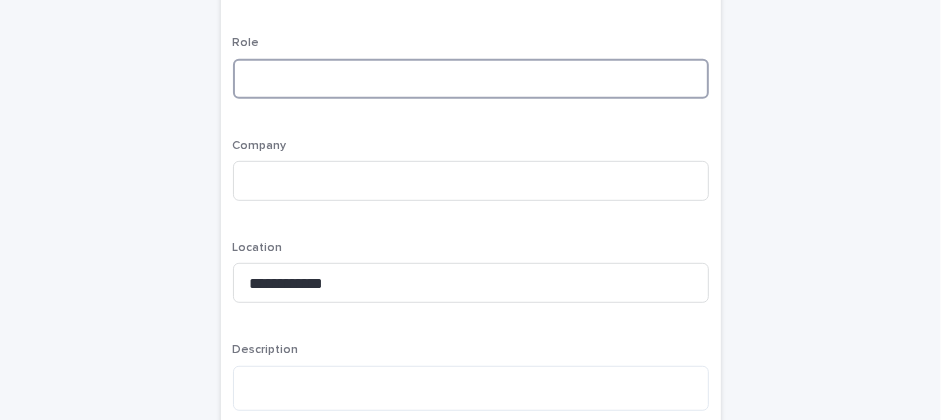 type on "*" 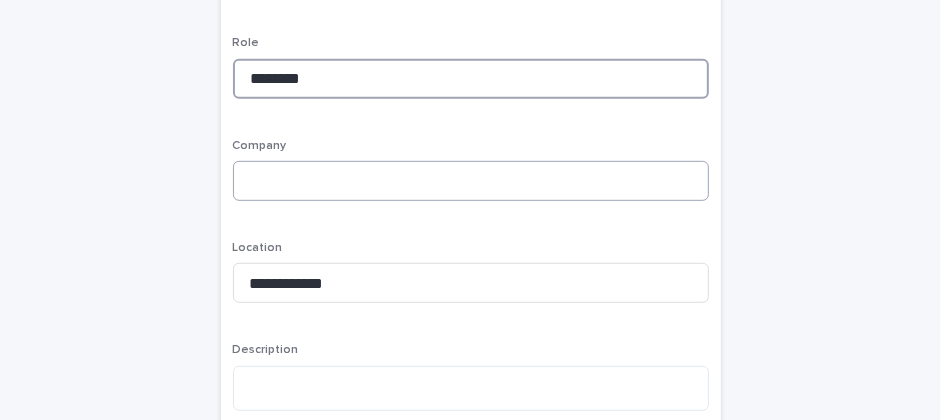 type on "********" 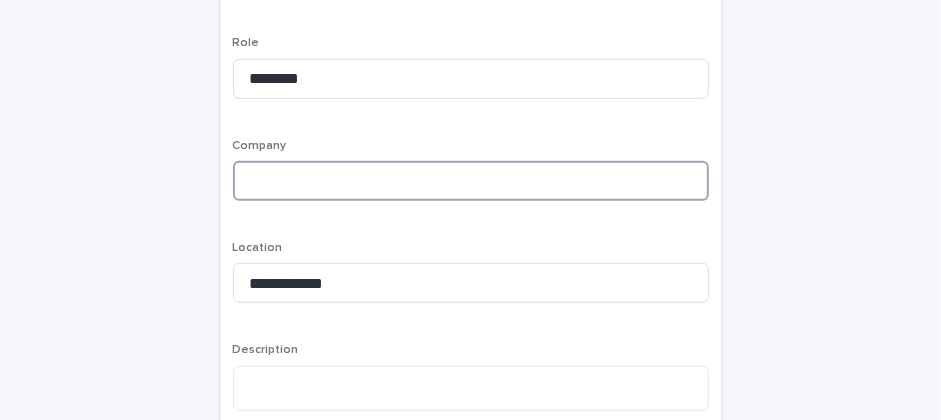 click at bounding box center (471, 181) 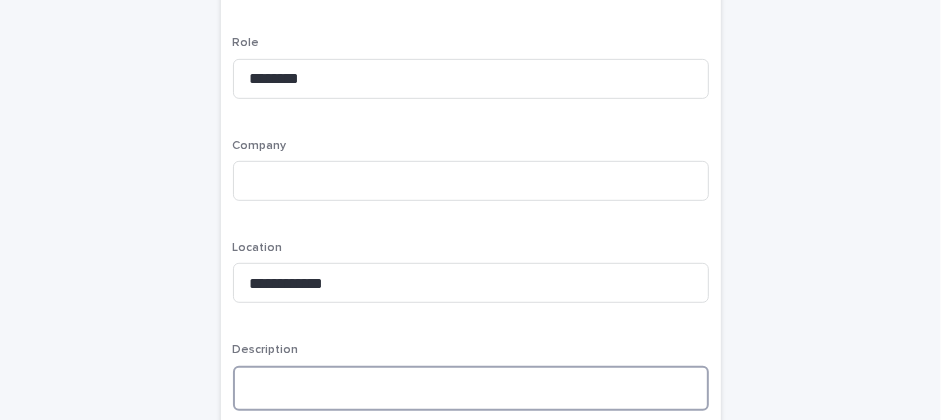 paste on "**********" 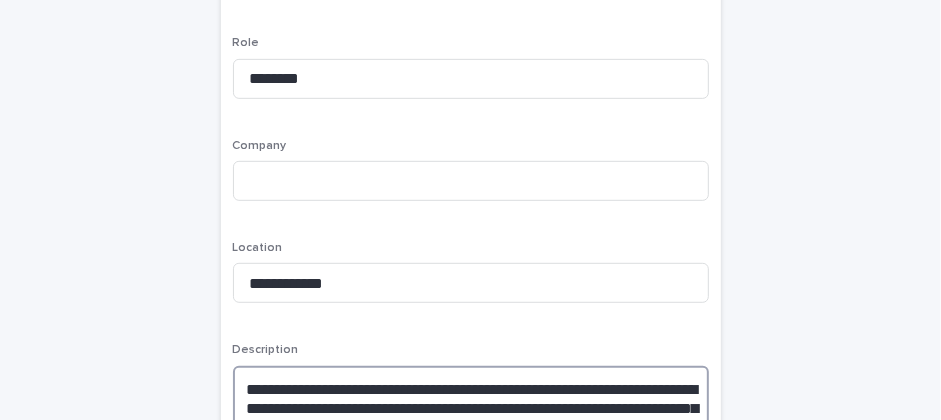 scroll, scrollTop: 584, scrollLeft: 0, axis: vertical 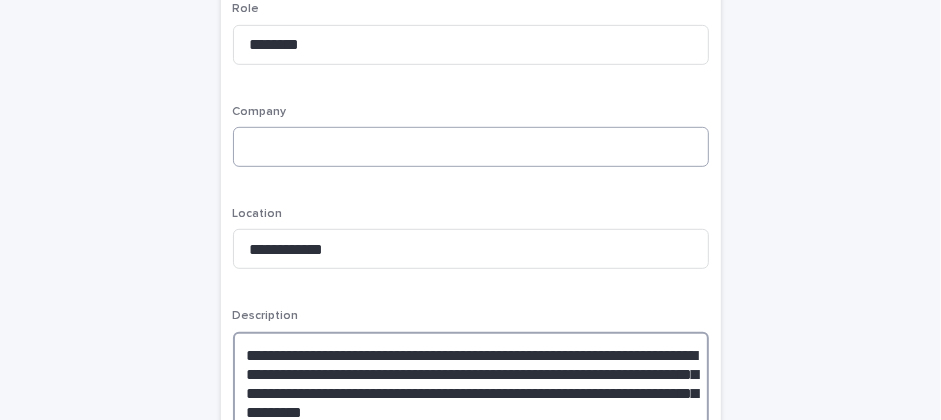 type on "**********" 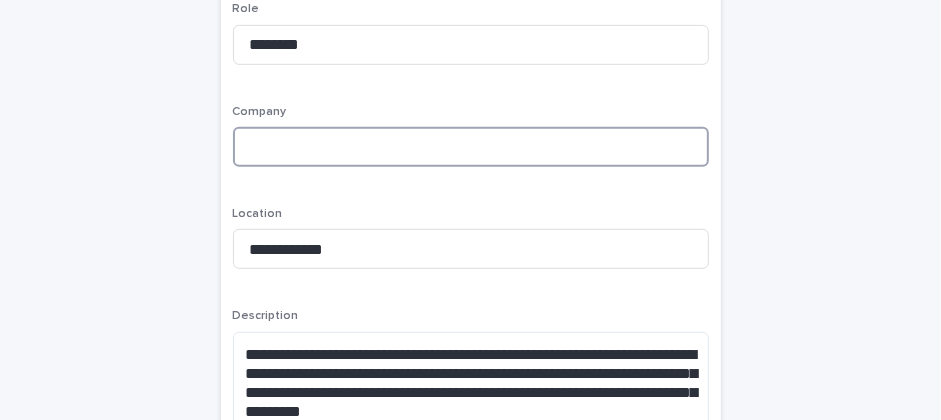 click at bounding box center [471, 147] 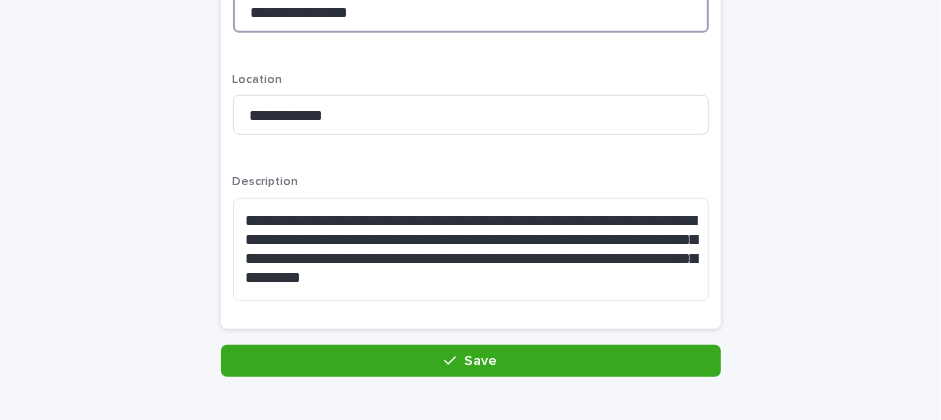 scroll, scrollTop: 725, scrollLeft: 0, axis: vertical 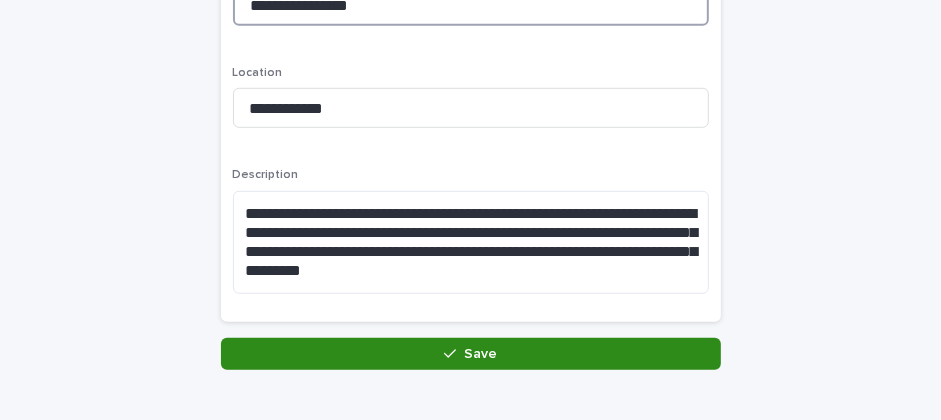 type on "**********" 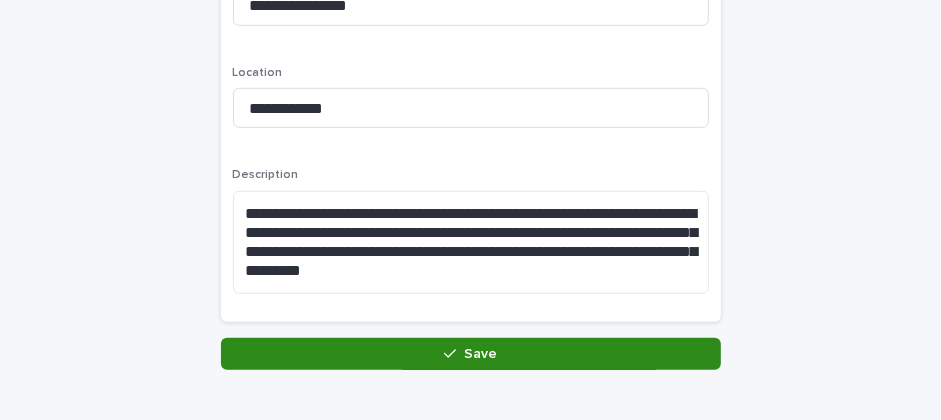 click on "Save" at bounding box center (480, 354) 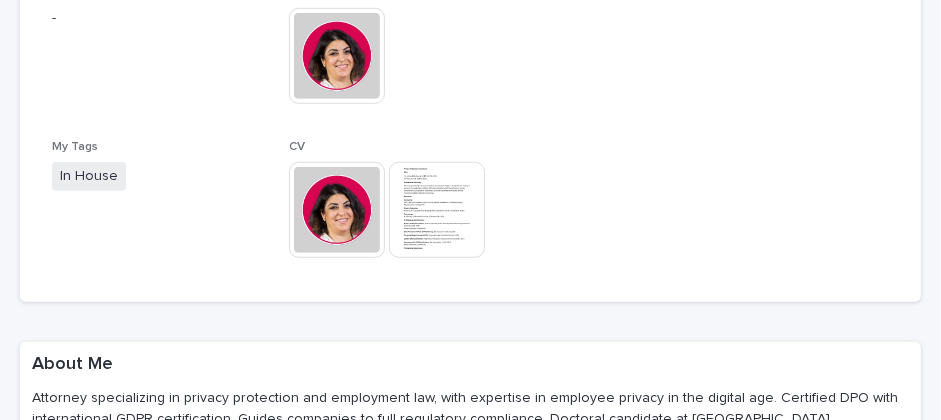 scroll, scrollTop: 0, scrollLeft: 0, axis: both 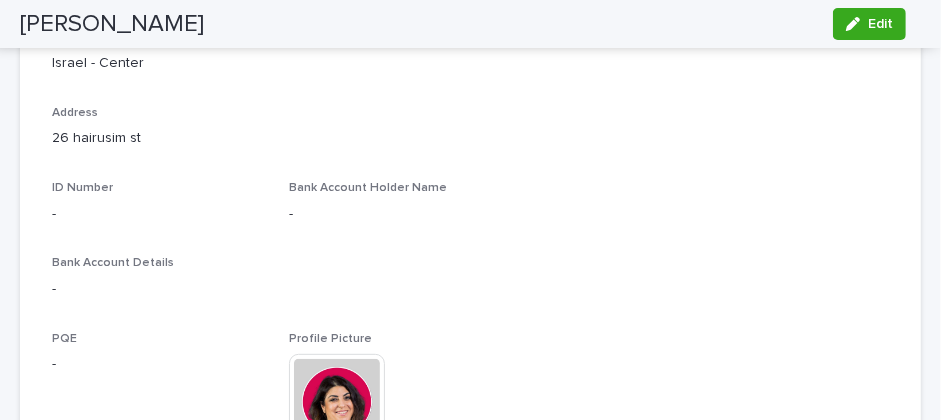 click on "[PERSON_NAME] - First Name [PERSON_NAME] Last Name [PERSON_NAME] Email [EMAIL_ADDRESS][DOMAIN_NAME] Phone [PHONE_NUMBER] Location [GEOGRAPHIC_DATA] - Center Address [STREET_ADDRESS] ID Number - Bank Account Holder Name - Bank Account Details - PQE - Profile Picture This file cannot be opened Download File My Tags In House CV This file cannot be opened Download File" at bounding box center [470, 202] 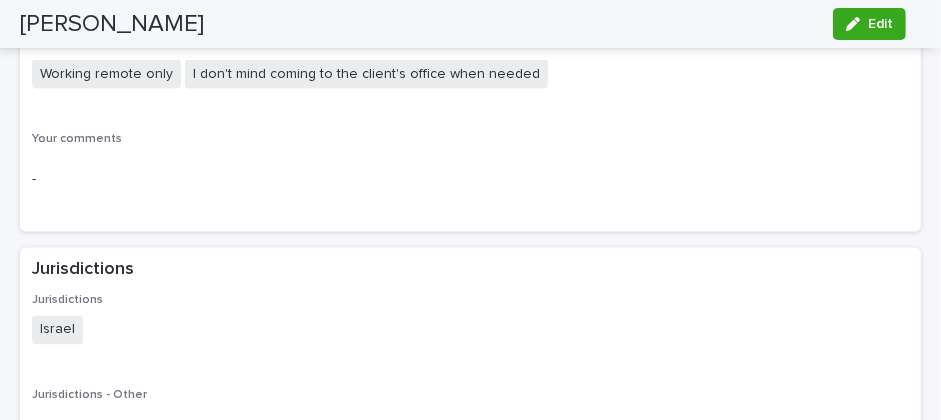 scroll, scrollTop: 1925, scrollLeft: 0, axis: vertical 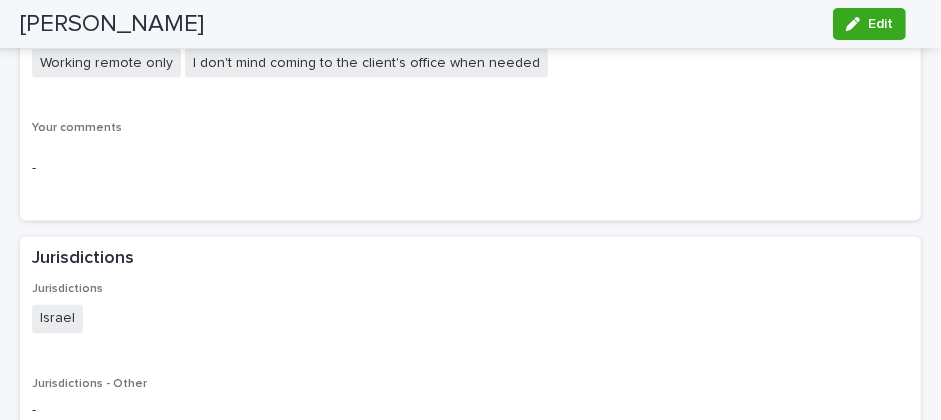 click on "Jurisdictions" at bounding box center [466, 260] 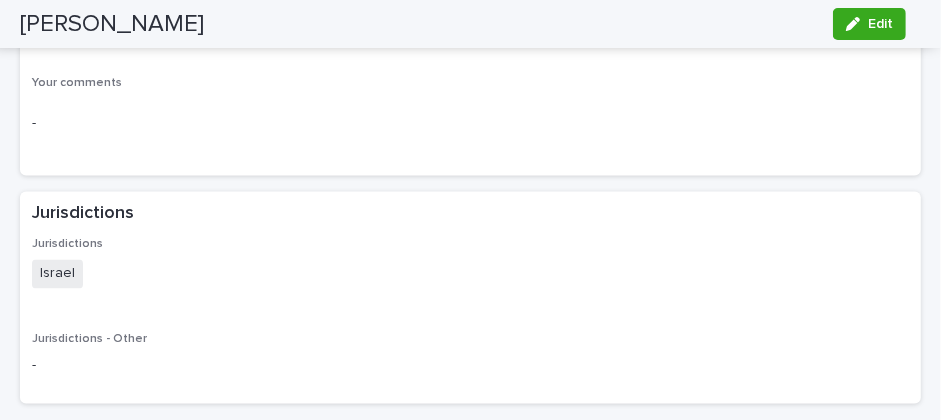 scroll, scrollTop: 1986, scrollLeft: 0, axis: vertical 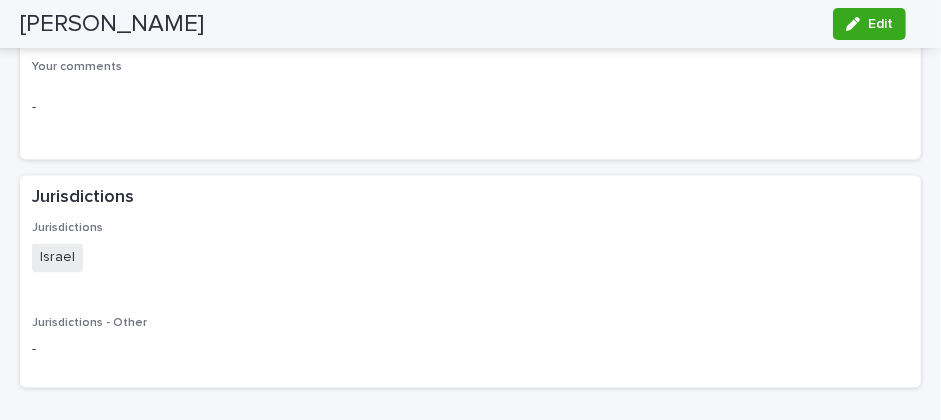 click on "Jurisdictions Israel Jurisdictions - Other -" at bounding box center (470, 299) 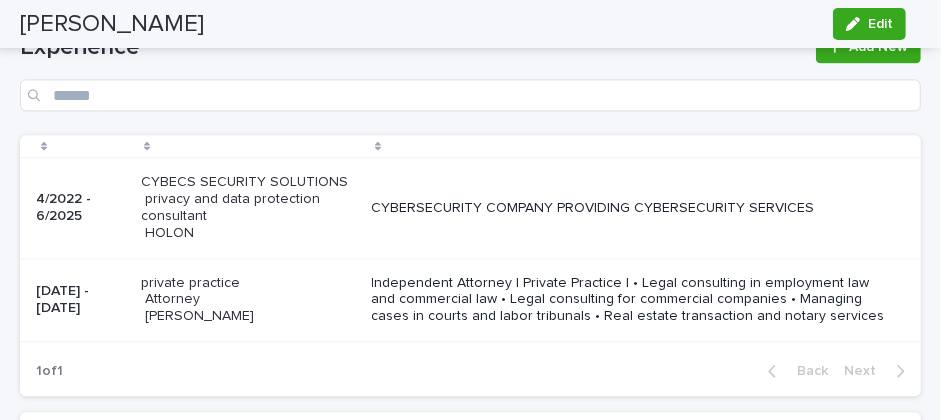 scroll, scrollTop: 2385, scrollLeft: 0, axis: vertical 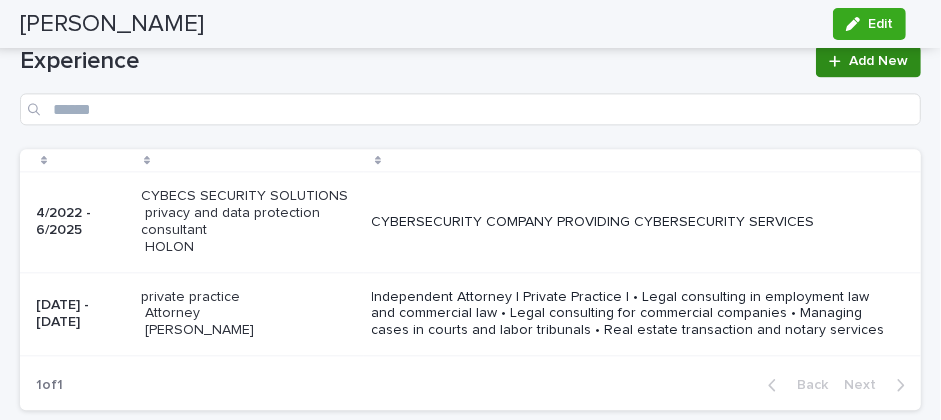 click on "Add New" at bounding box center [868, 61] 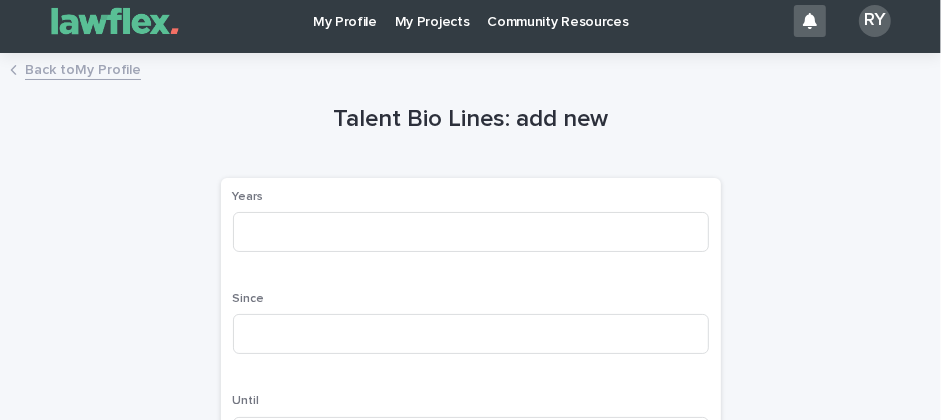 scroll, scrollTop: 10, scrollLeft: 0, axis: vertical 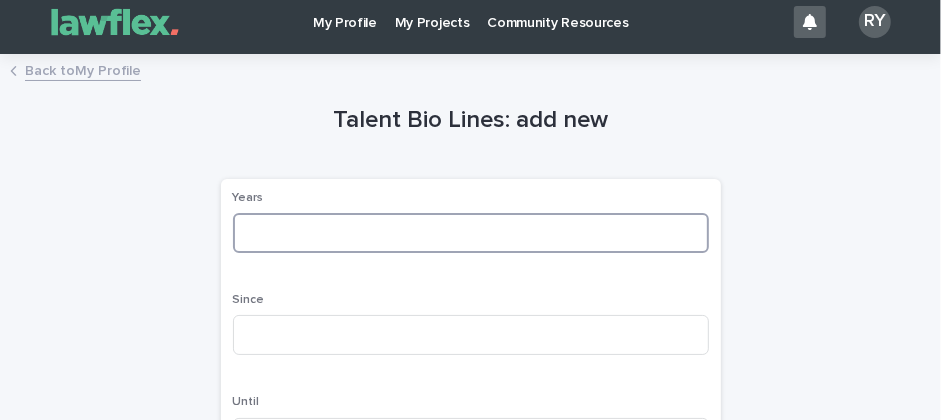 click at bounding box center (471, 233) 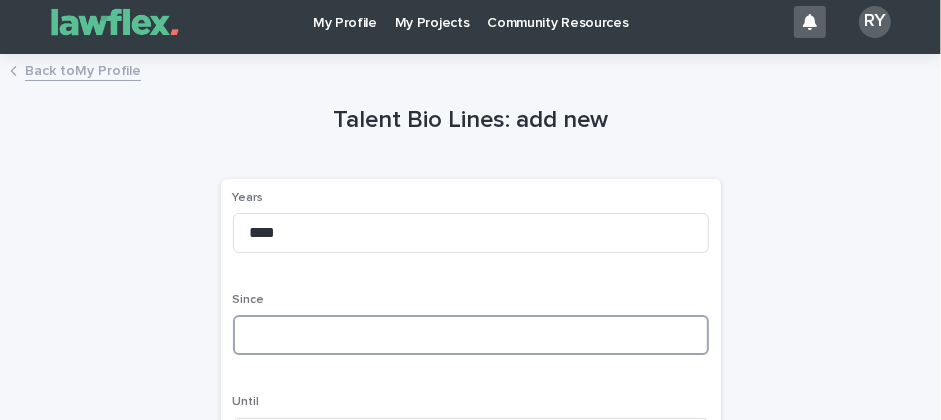 click at bounding box center [471, 335] 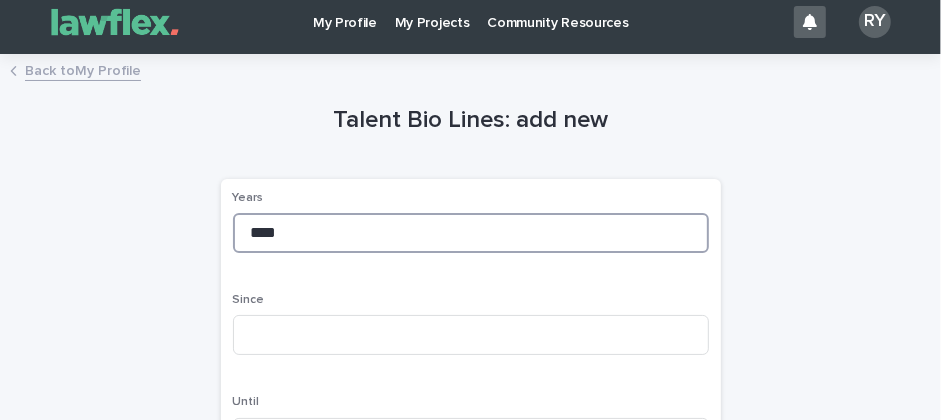 click on "****" at bounding box center [471, 233] 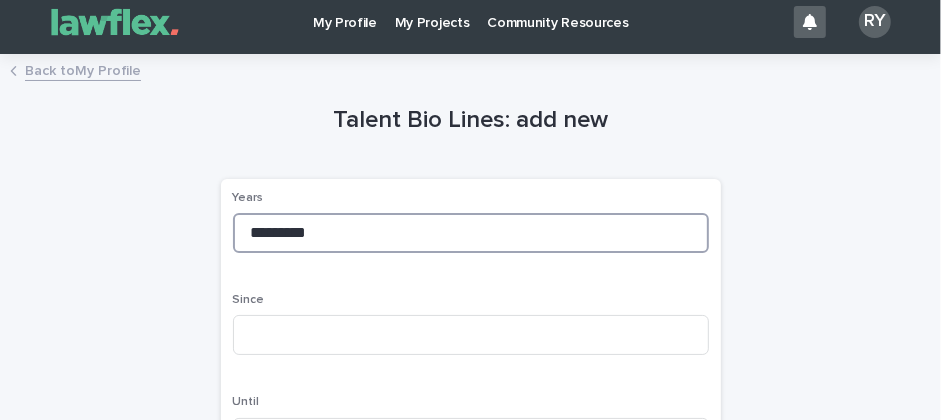 type on "*********" 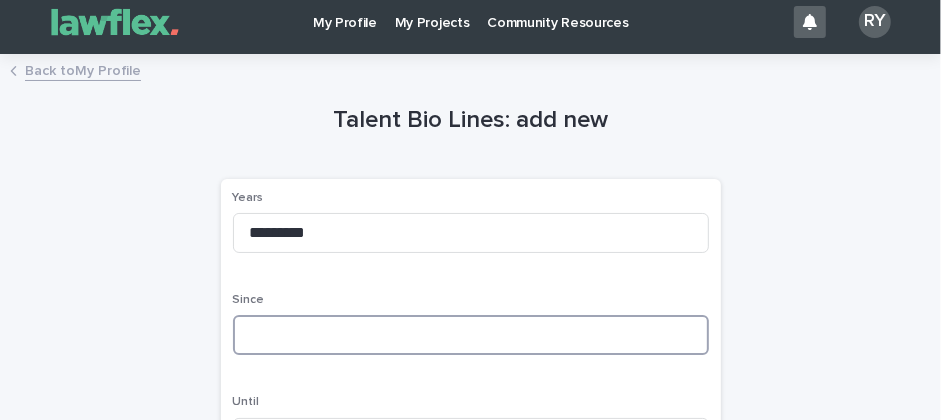 click at bounding box center (471, 335) 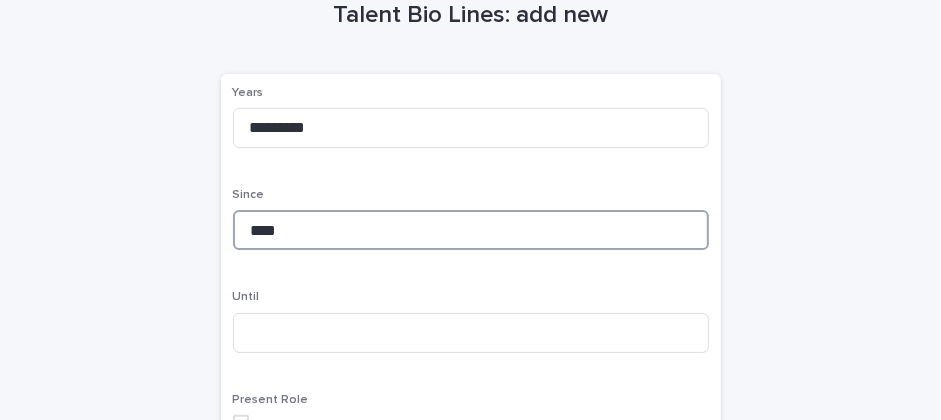 scroll, scrollTop: 118, scrollLeft: 0, axis: vertical 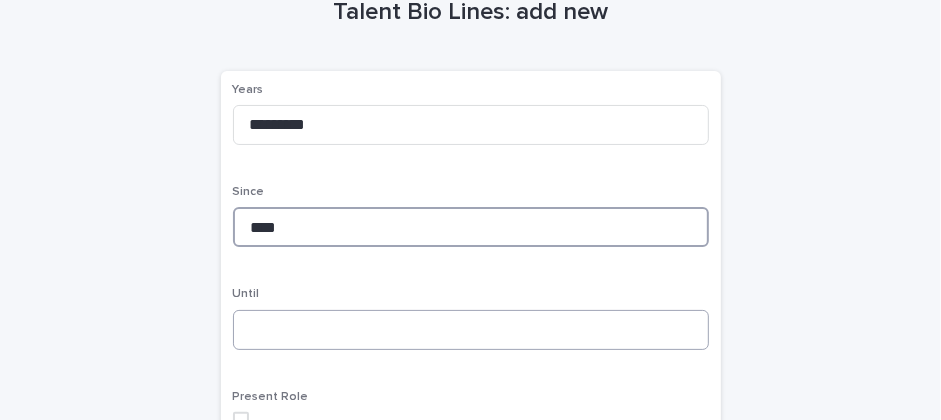 type on "****" 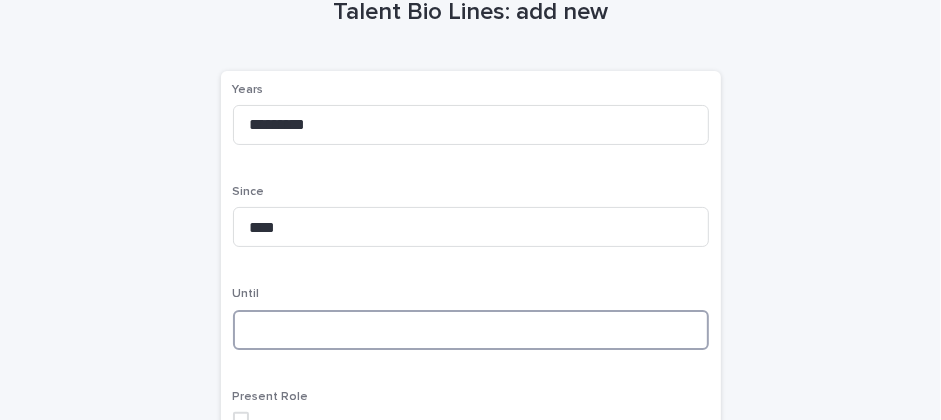 click at bounding box center (471, 330) 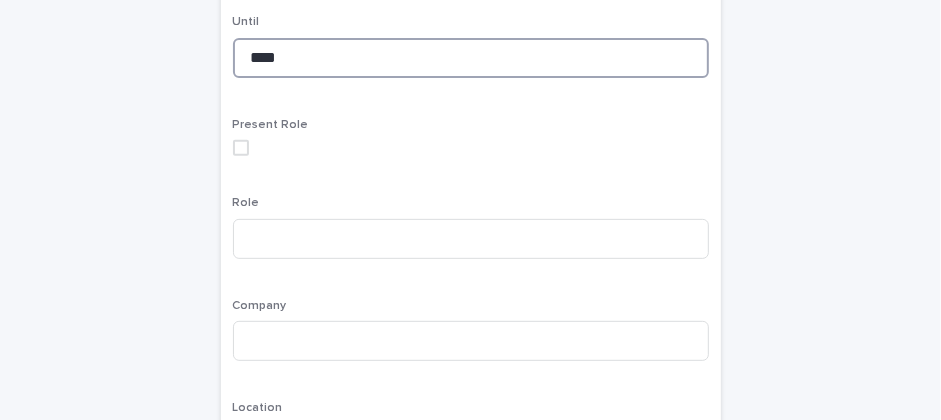 scroll, scrollTop: 393, scrollLeft: 0, axis: vertical 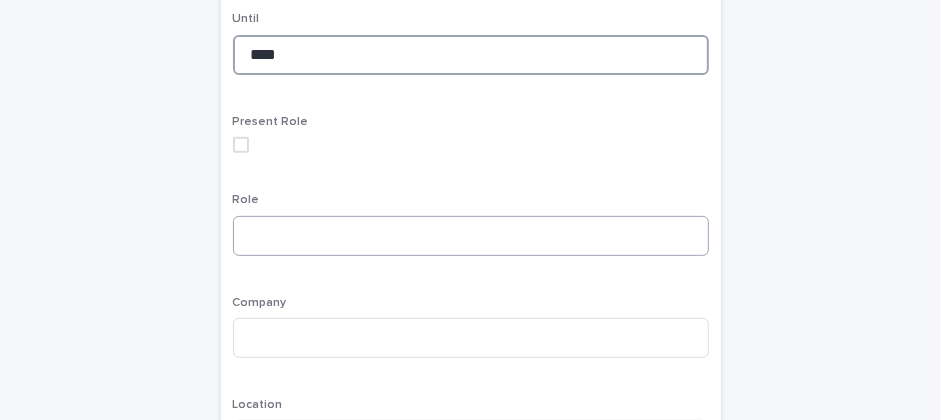 type on "****" 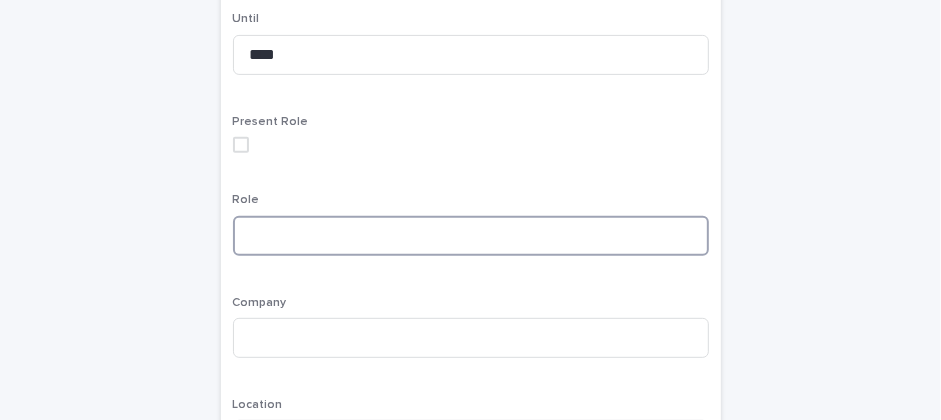 click at bounding box center (471, 236) 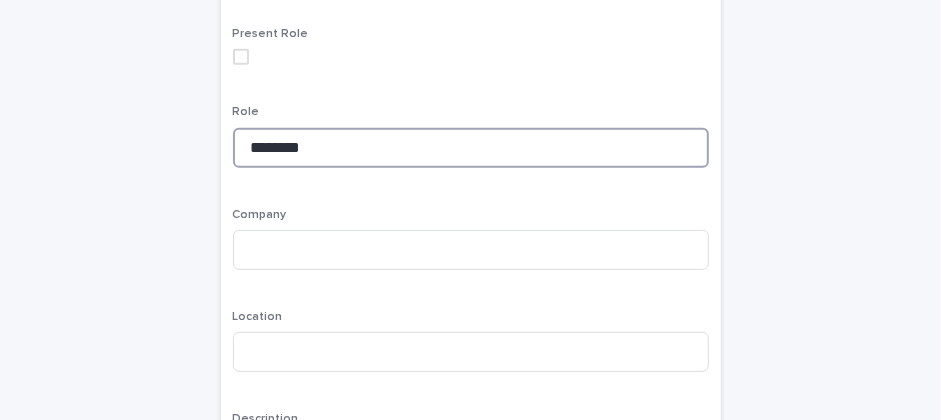 scroll, scrollTop: 484, scrollLeft: 0, axis: vertical 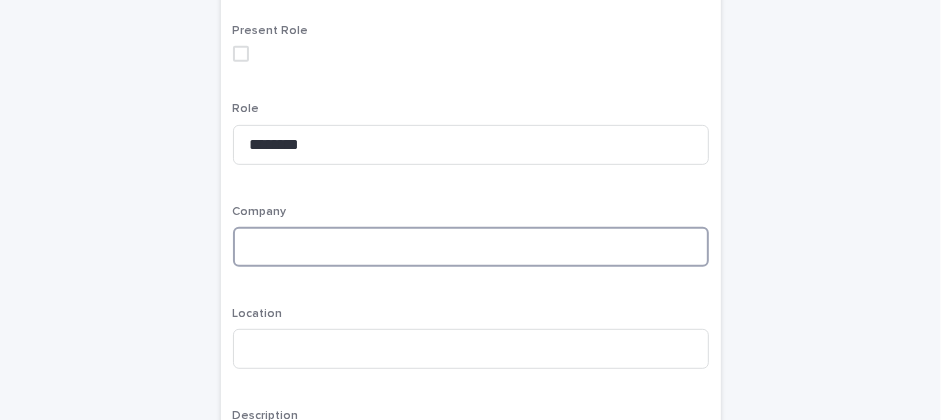 click at bounding box center [471, 247] 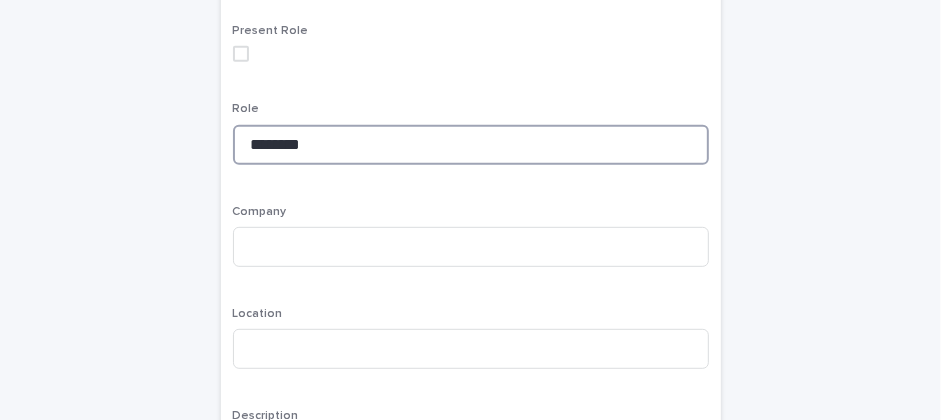 click on "********" at bounding box center [471, 145] 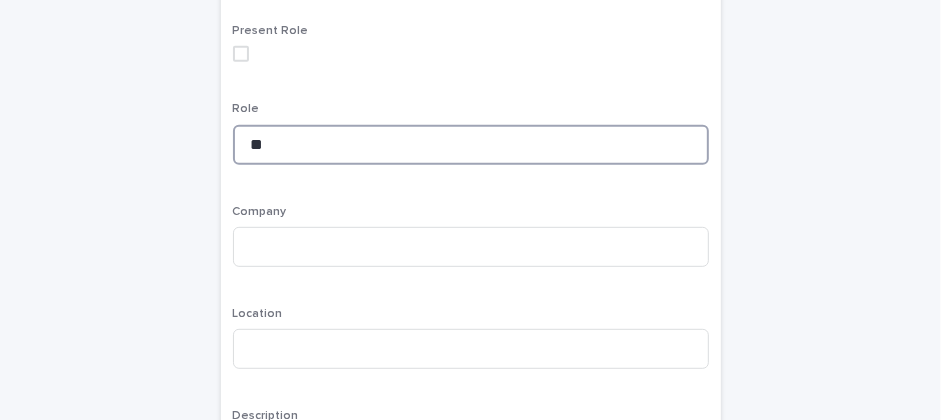 type on "*" 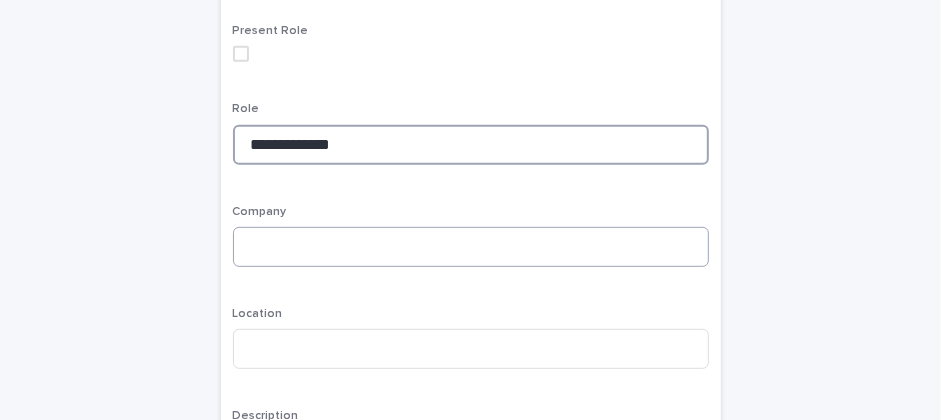 type on "**********" 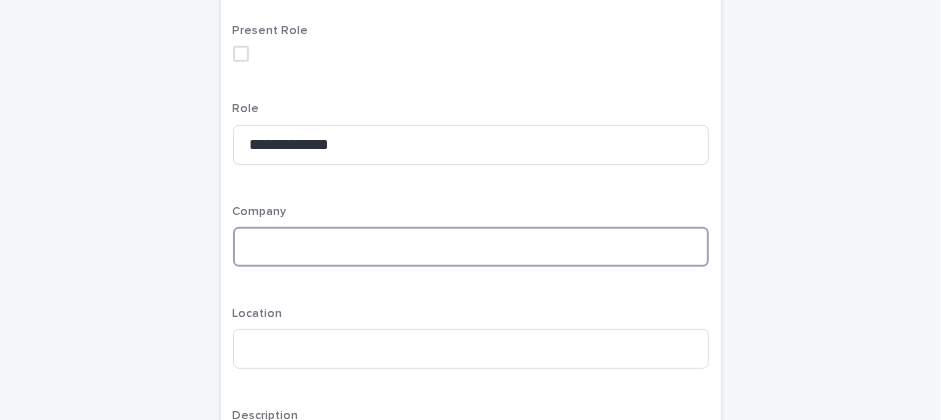 click at bounding box center [471, 247] 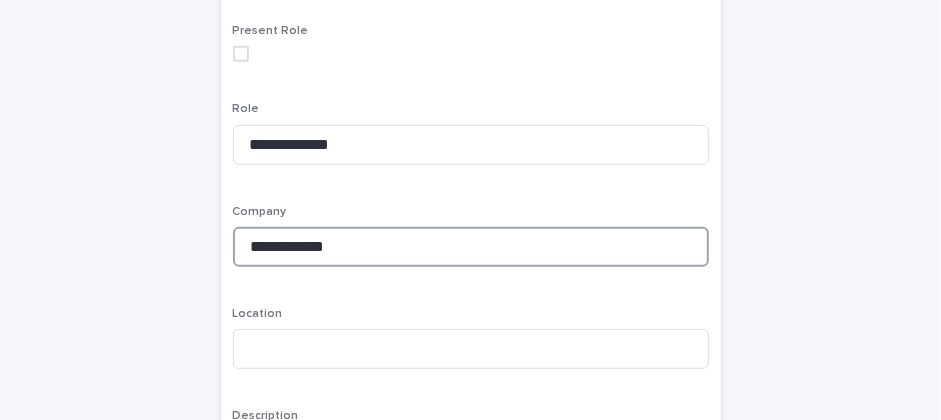 type on "**********" 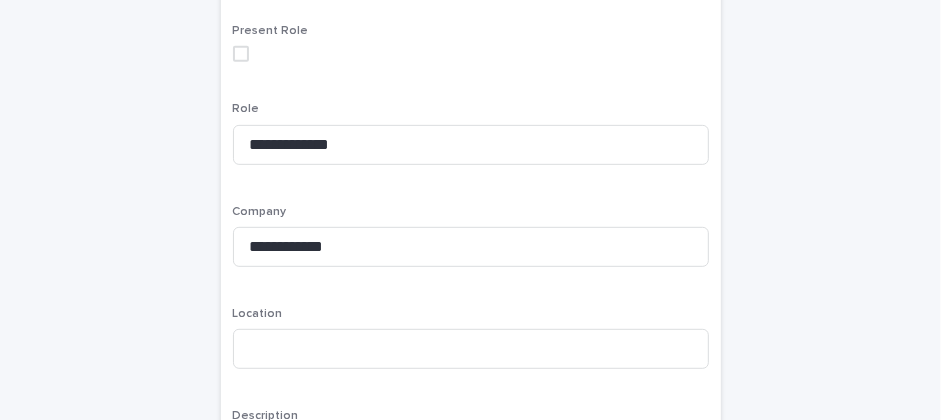 click on "**********" at bounding box center (471, 105) 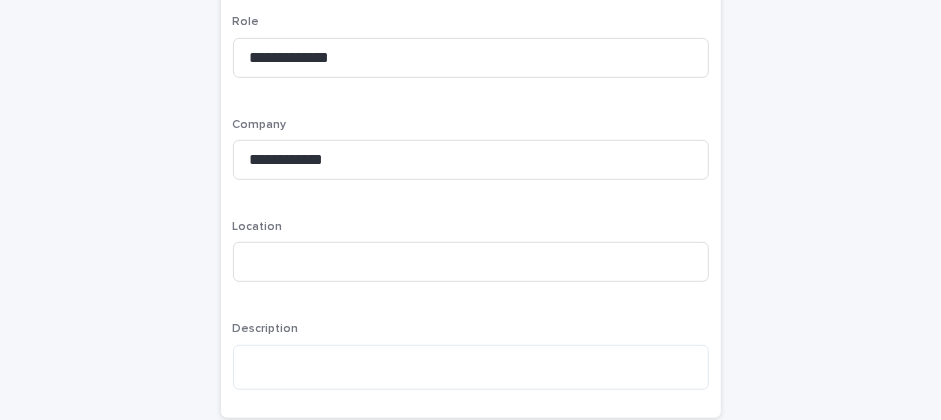 scroll, scrollTop: 604, scrollLeft: 0, axis: vertical 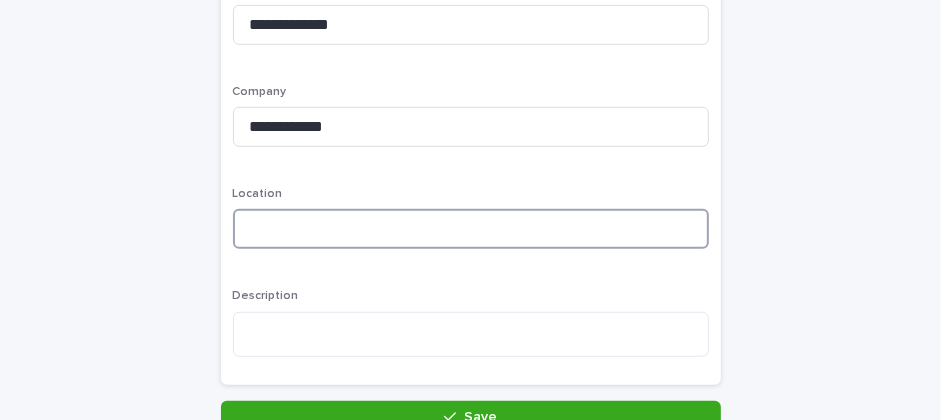 click at bounding box center (471, 229) 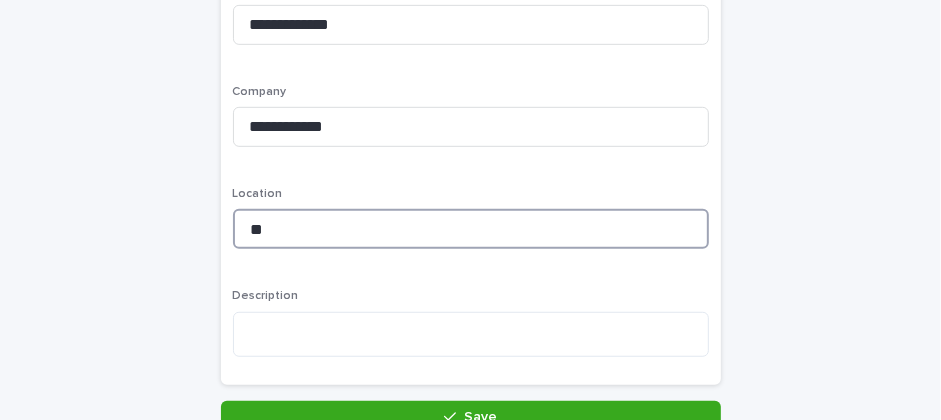 type on "*" 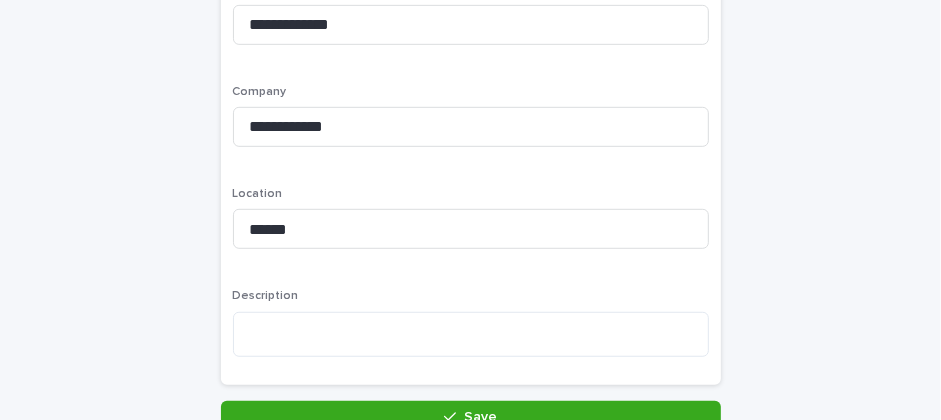 click on "**********" at bounding box center (471, -15) 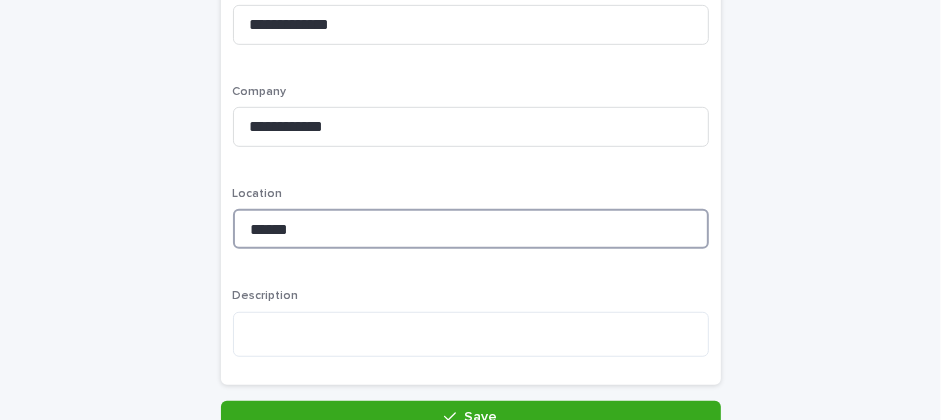 click on "******" at bounding box center (471, 229) 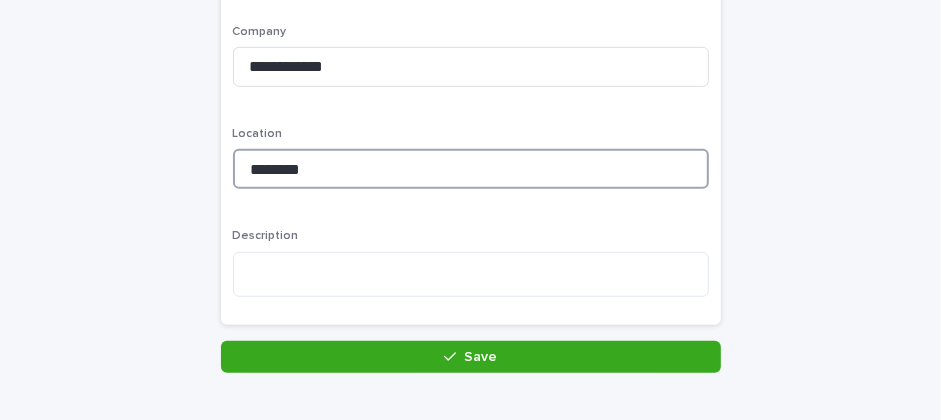 scroll, scrollTop: 664, scrollLeft: 0, axis: vertical 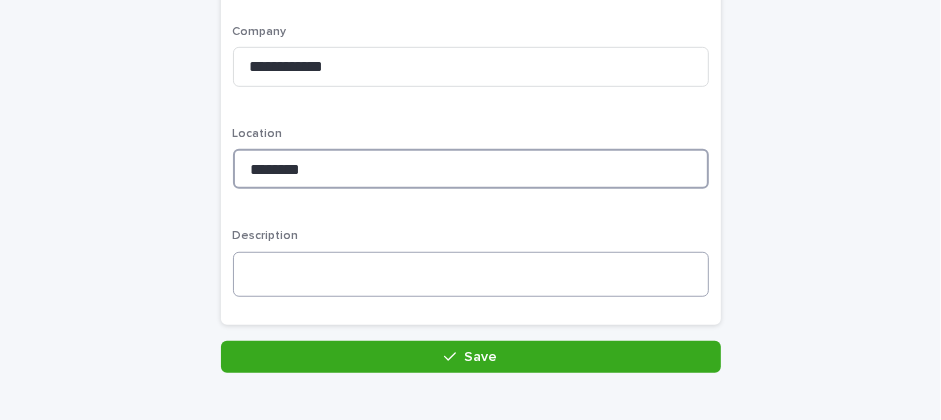 type on "********" 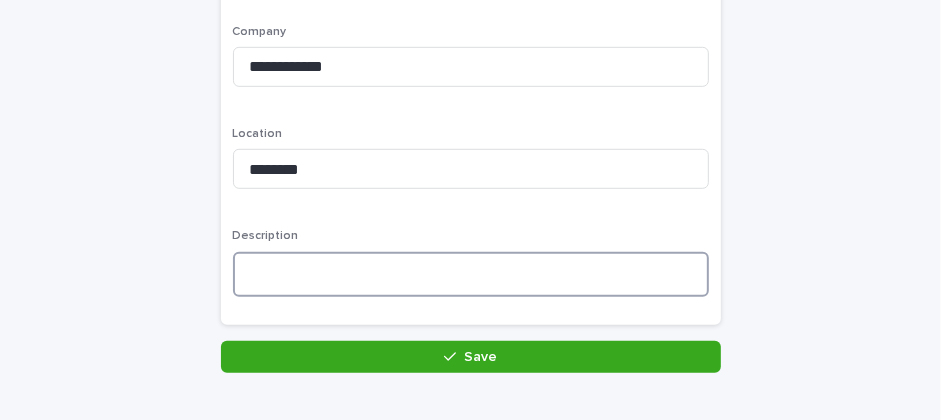 paste on "**********" 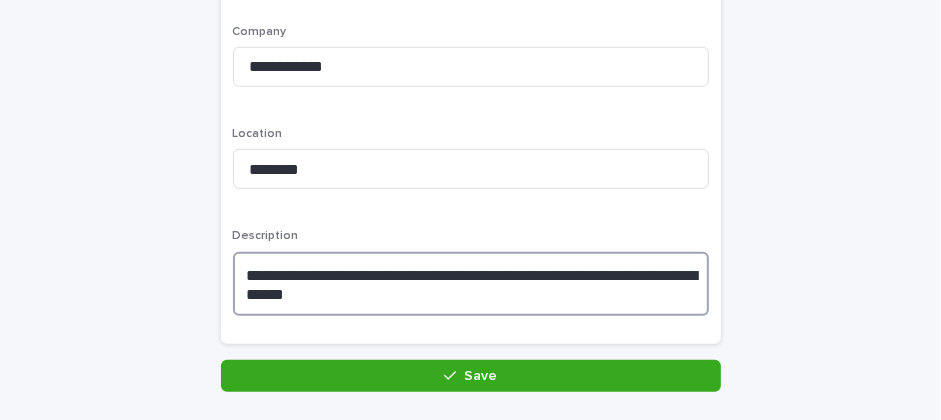 type on "**********" 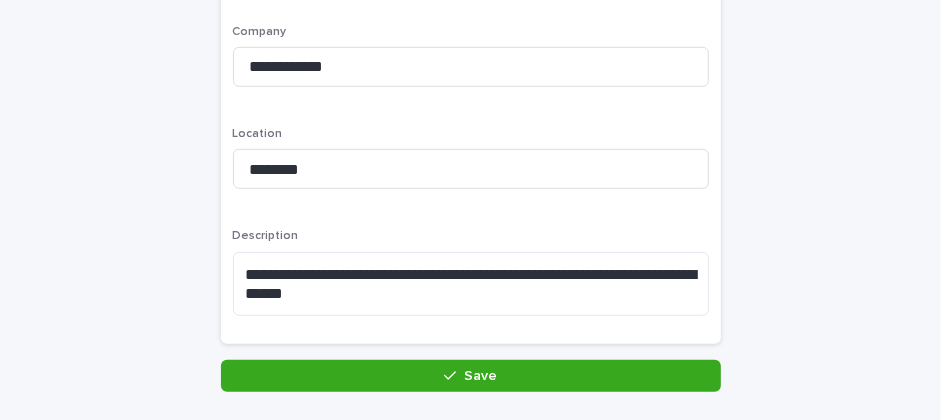 click on "**********" at bounding box center (470, -98) 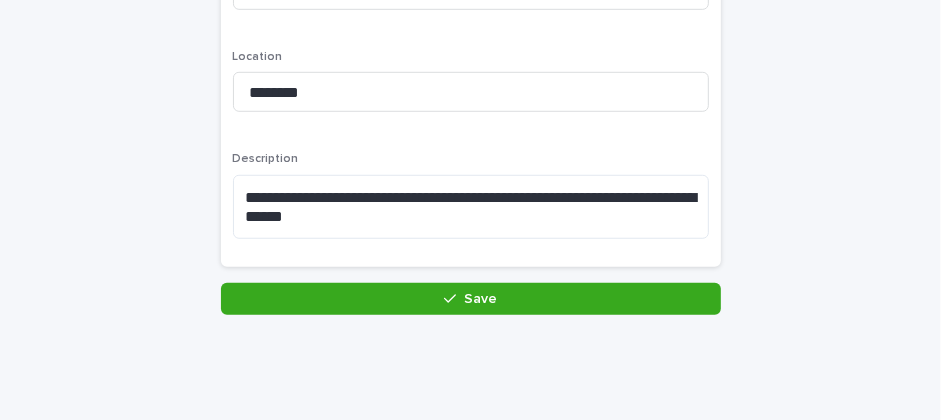 scroll, scrollTop: 744, scrollLeft: 0, axis: vertical 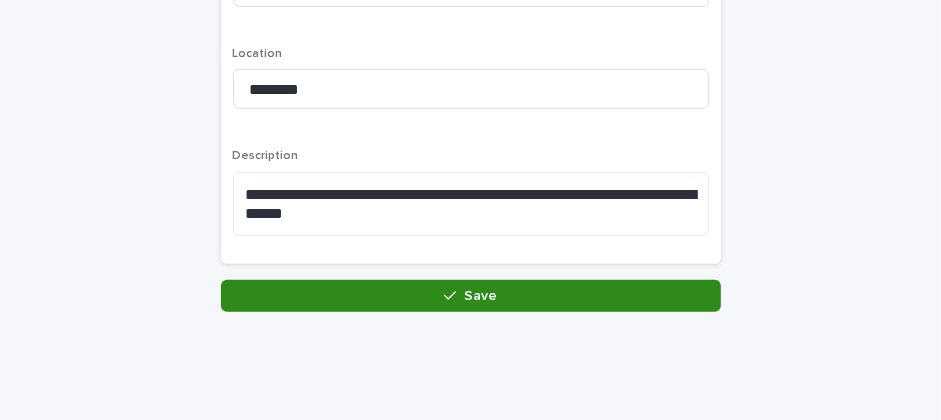 click at bounding box center (454, 296) 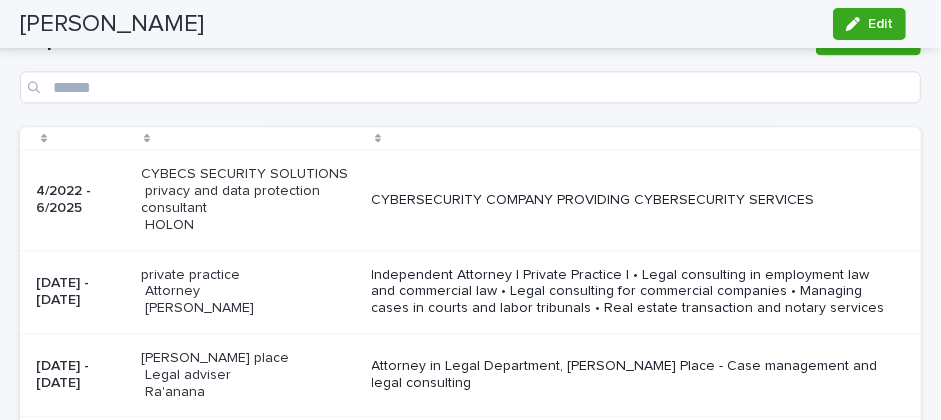 scroll, scrollTop: 2393, scrollLeft: 0, axis: vertical 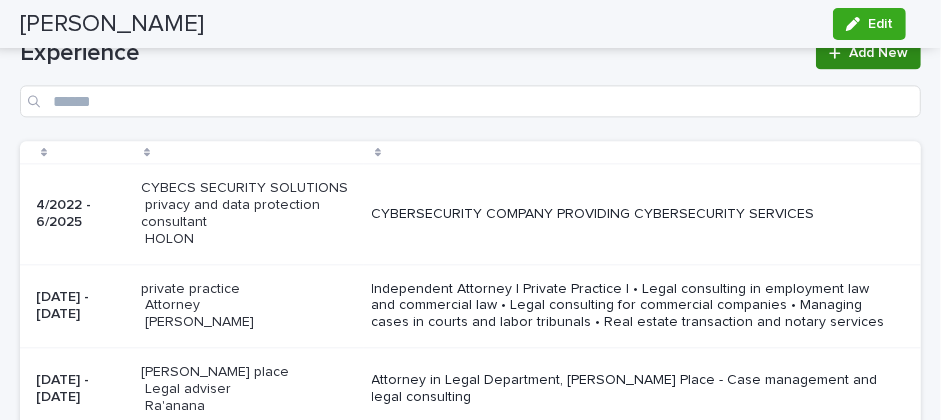 click 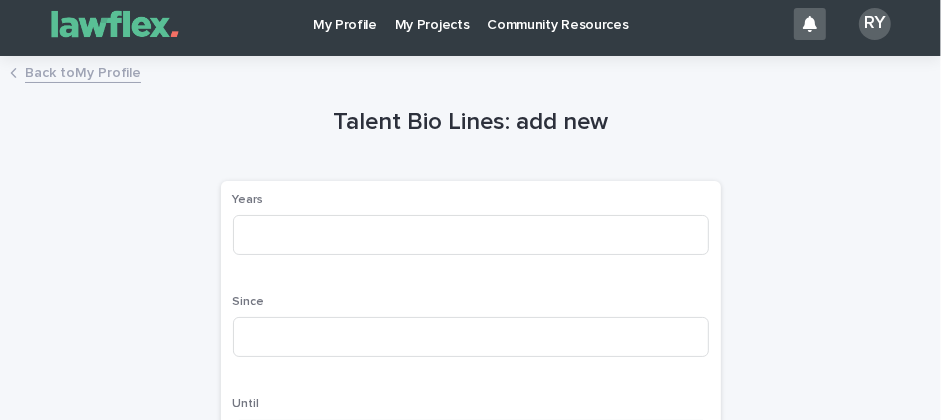 scroll, scrollTop: 0, scrollLeft: 0, axis: both 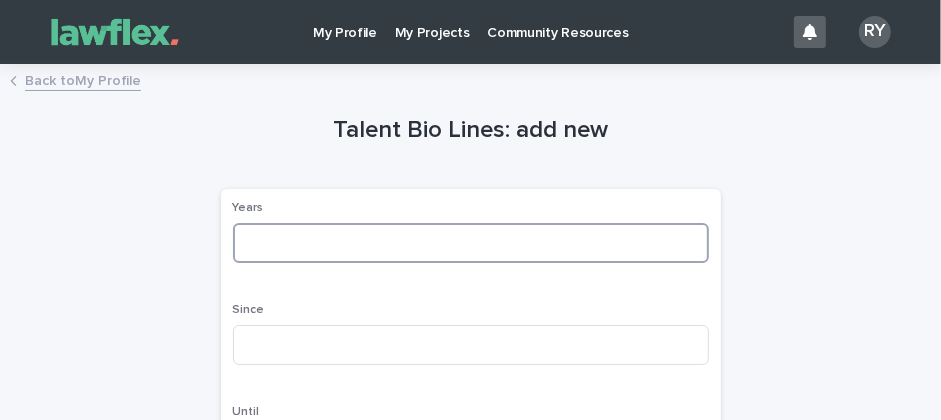 click at bounding box center [471, 243] 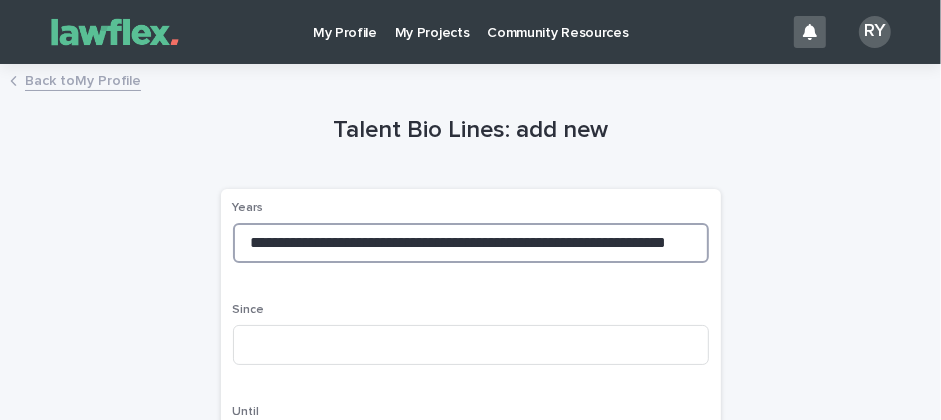 scroll, scrollTop: 0, scrollLeft: 0, axis: both 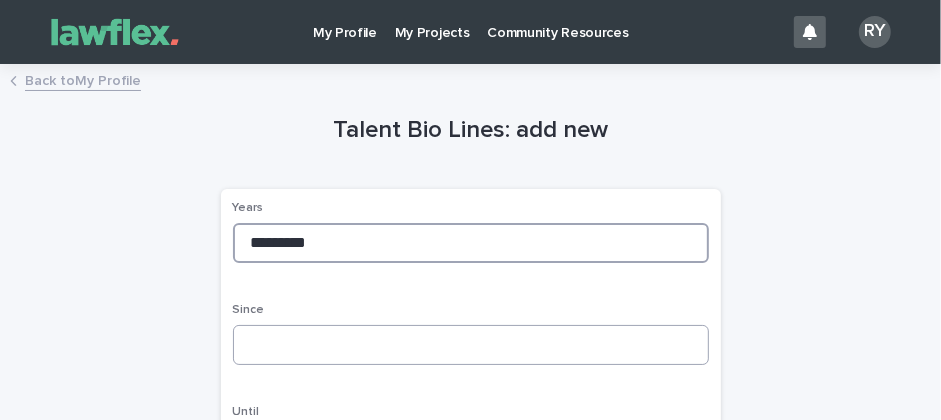 type on "*********" 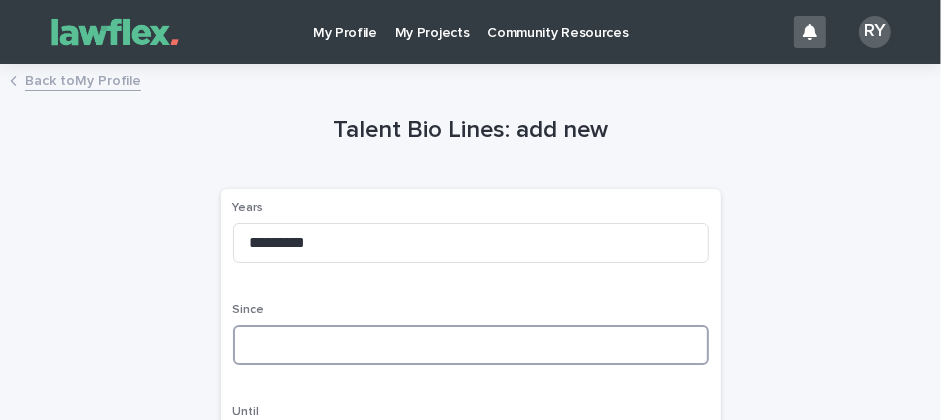 click at bounding box center [471, 345] 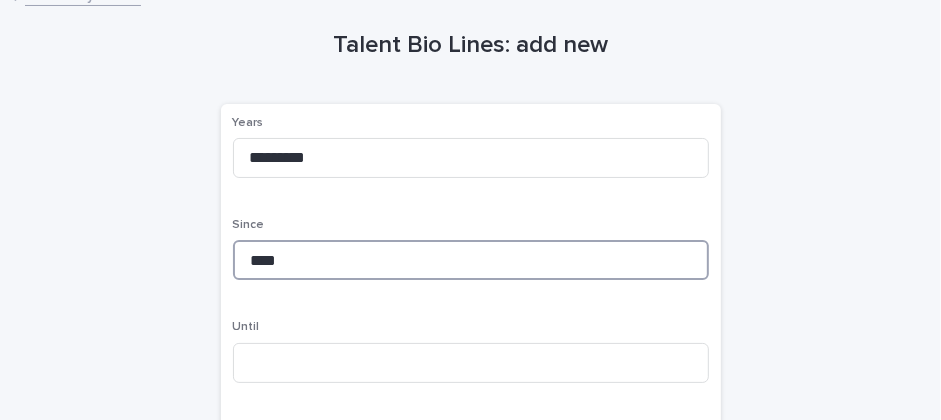scroll, scrollTop: 91, scrollLeft: 0, axis: vertical 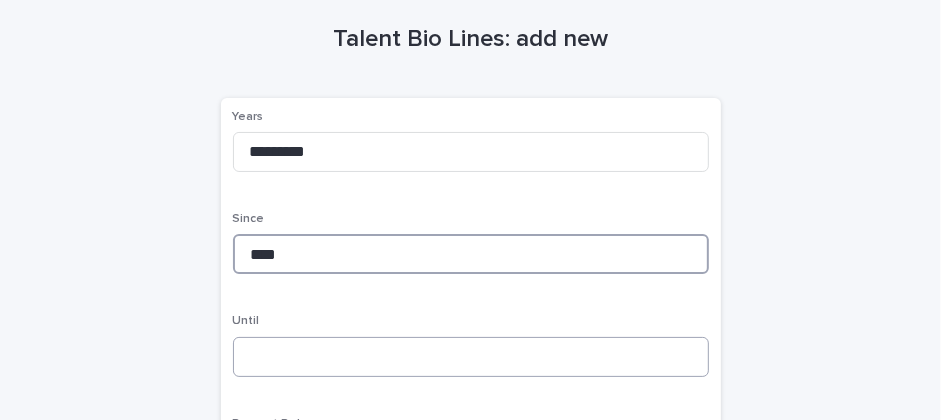 type on "****" 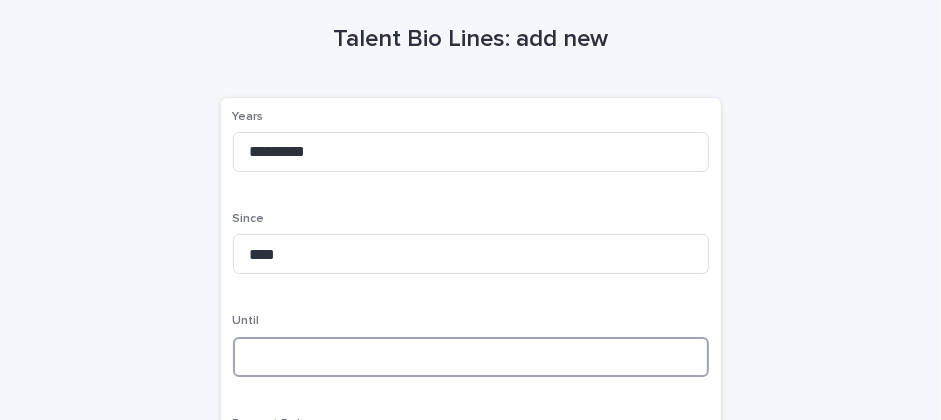click at bounding box center [471, 357] 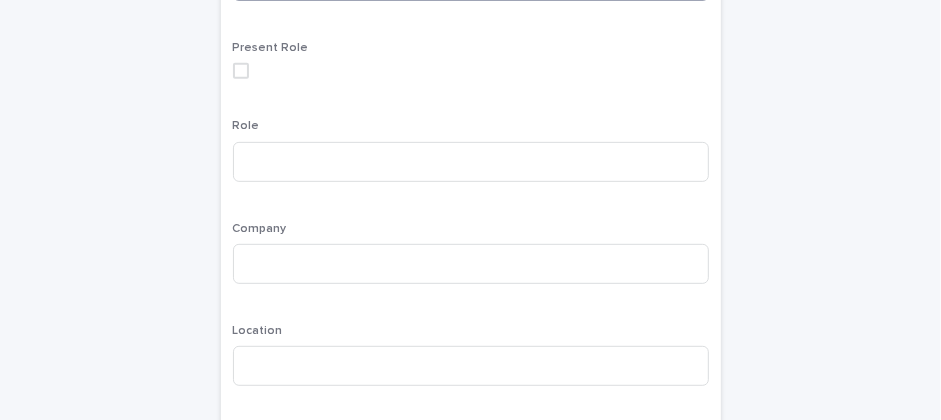 scroll, scrollTop: 472, scrollLeft: 0, axis: vertical 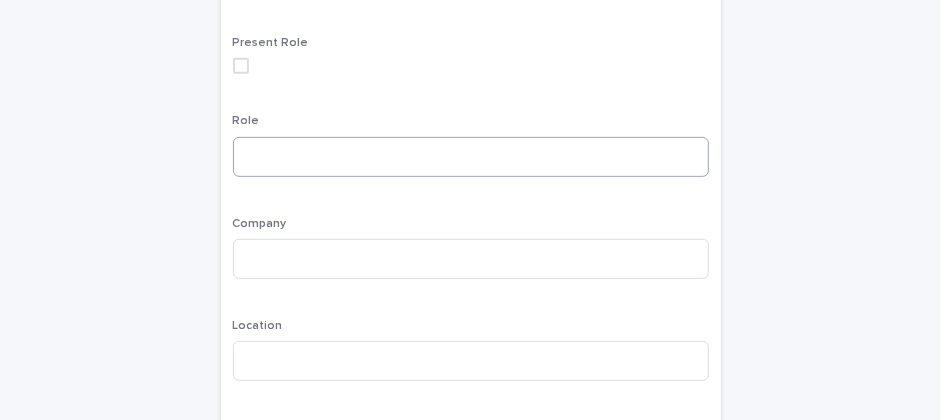 type on "****" 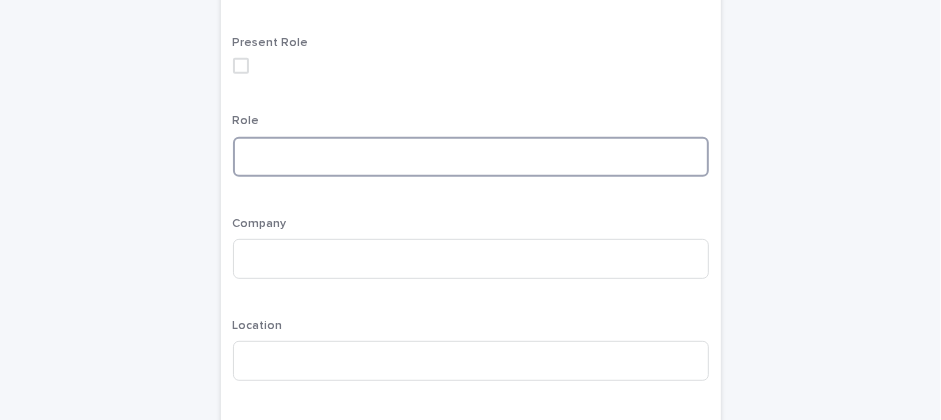 click at bounding box center [471, 157] 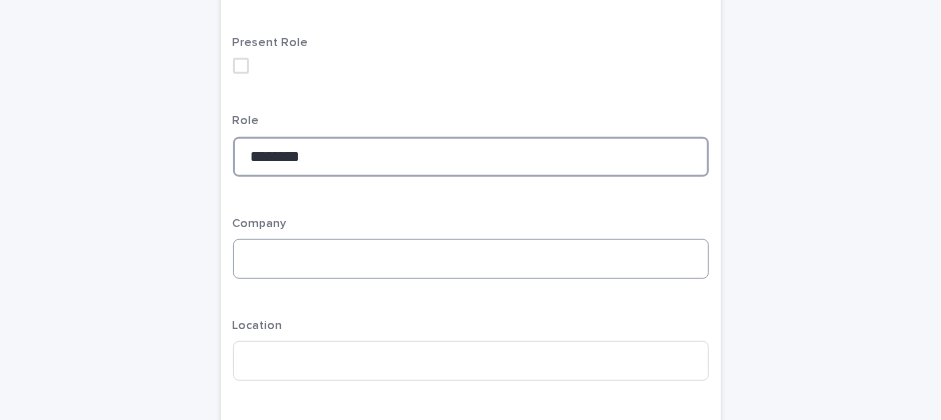 type on "********" 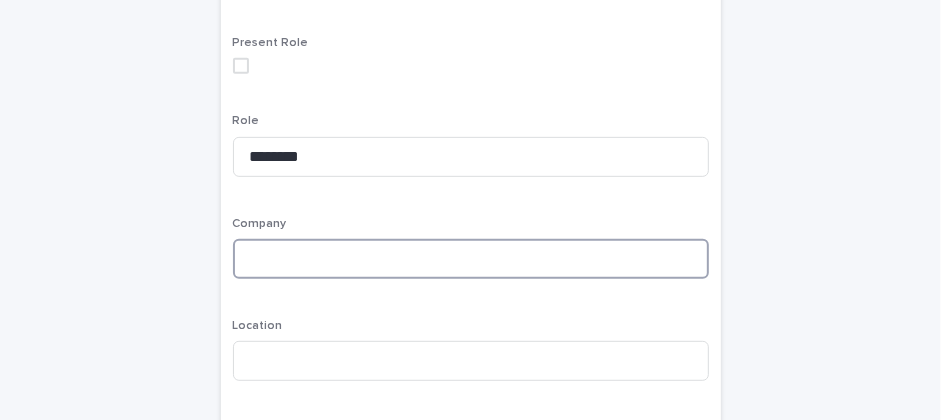 click at bounding box center [471, 259] 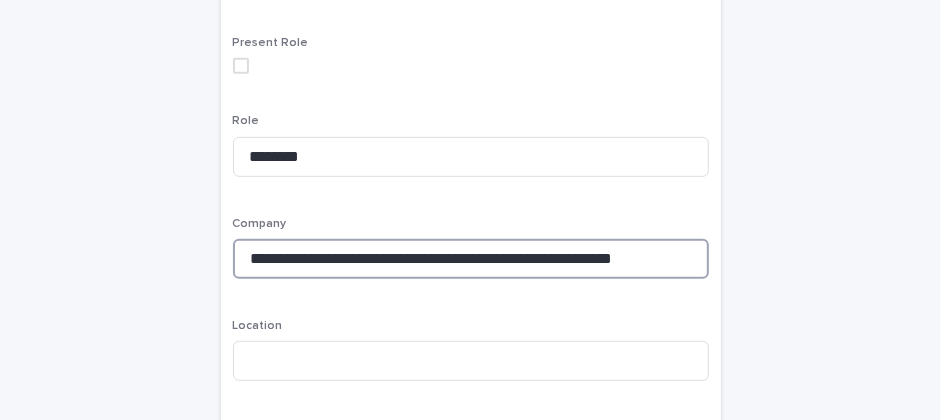 click on "**********" at bounding box center [471, 259] 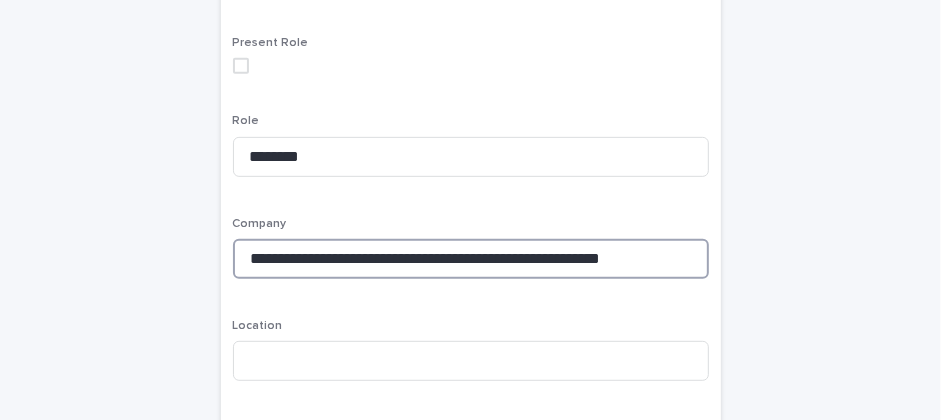drag, startPoint x: 399, startPoint y: 265, endPoint x: 697, endPoint y: 267, distance: 298.0067 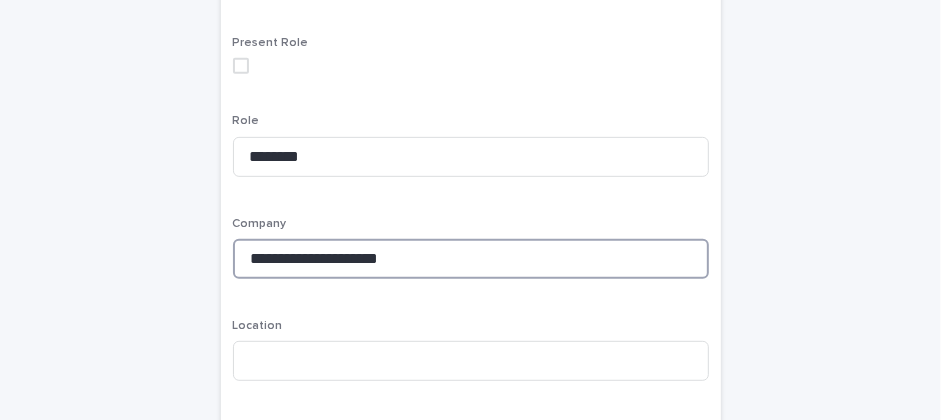 type on "**********" 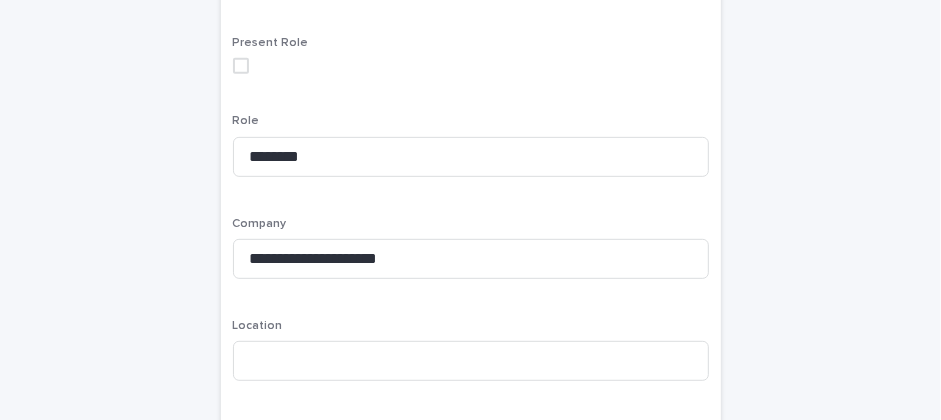 click on "Role ********" at bounding box center (471, 153) 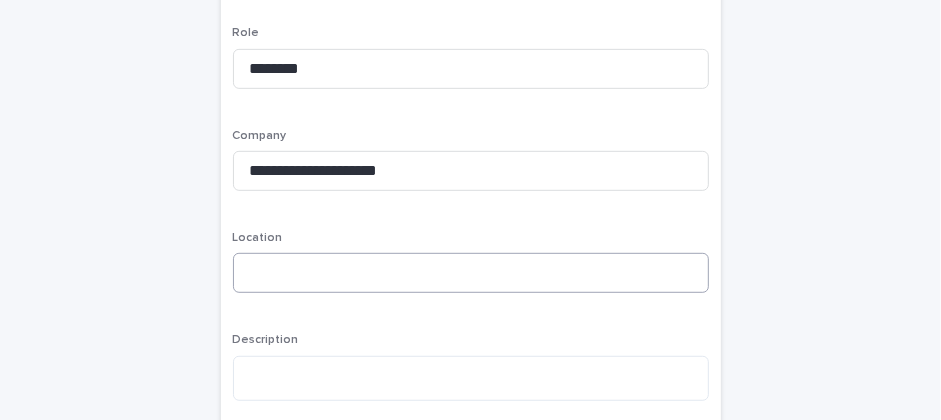 scroll, scrollTop: 560, scrollLeft: 0, axis: vertical 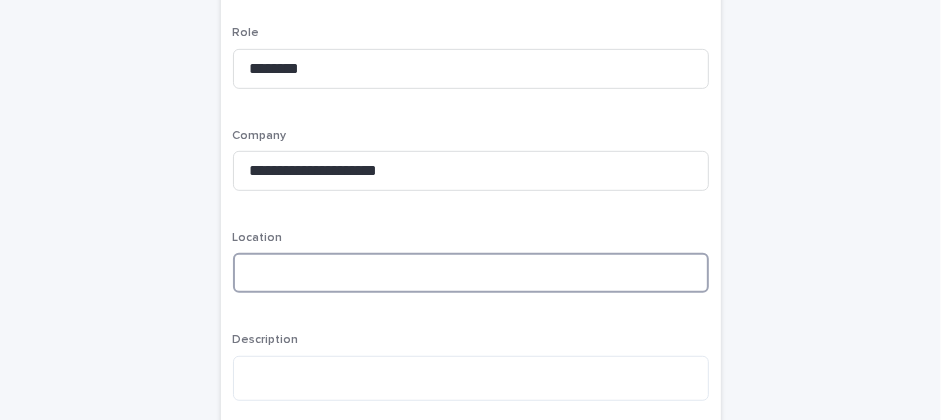 click at bounding box center (471, 273) 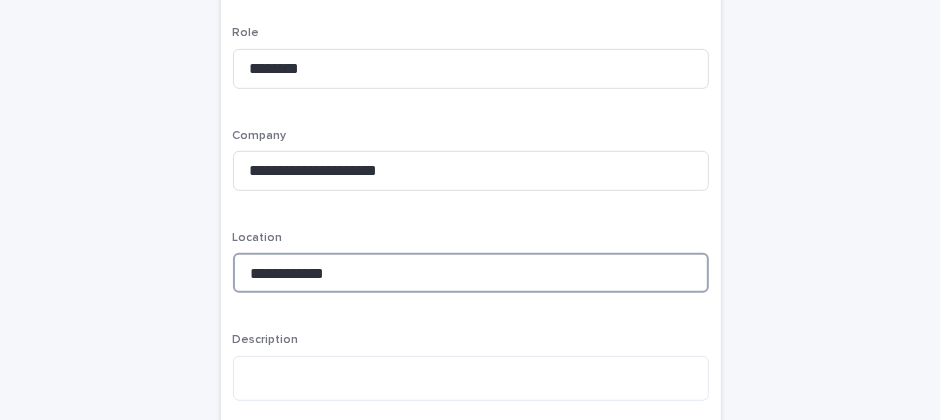 type on "**********" 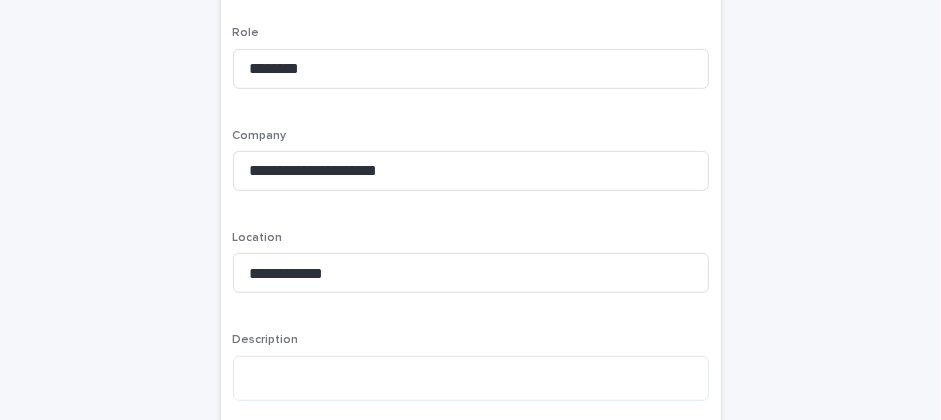 click on "**********" at bounding box center (471, 29) 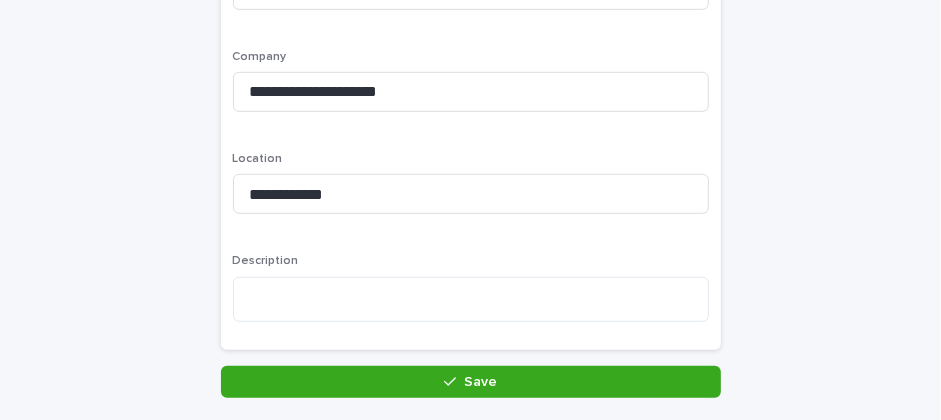 scroll, scrollTop: 640, scrollLeft: 0, axis: vertical 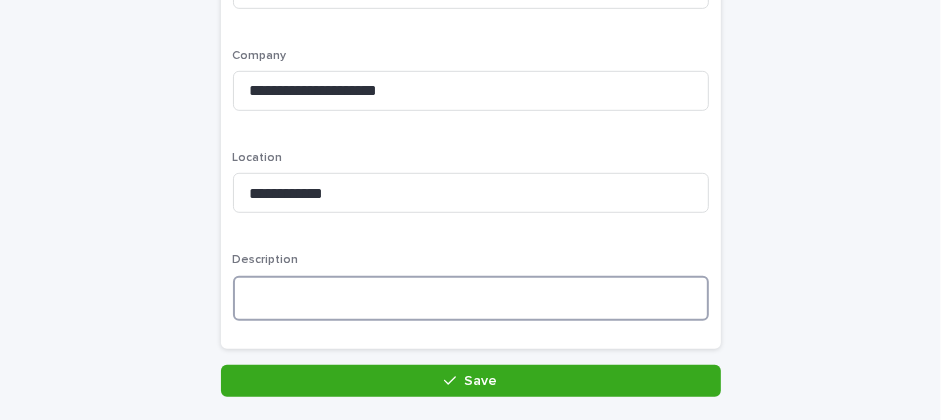 paste on "**********" 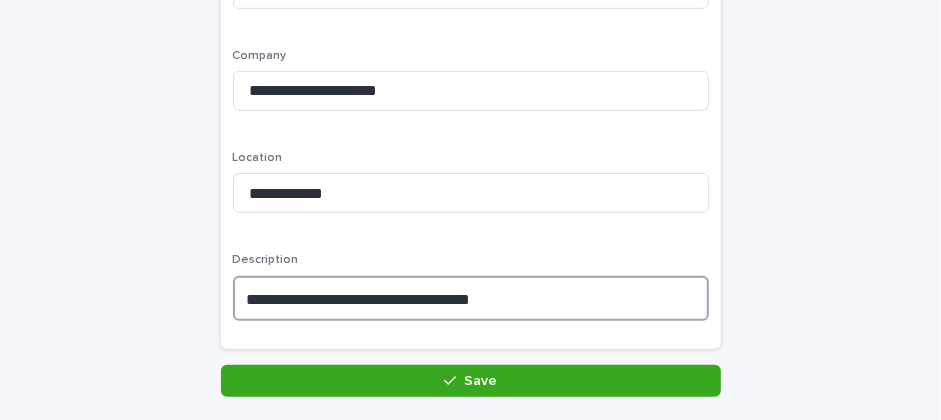 click on "**********" at bounding box center (471, 298) 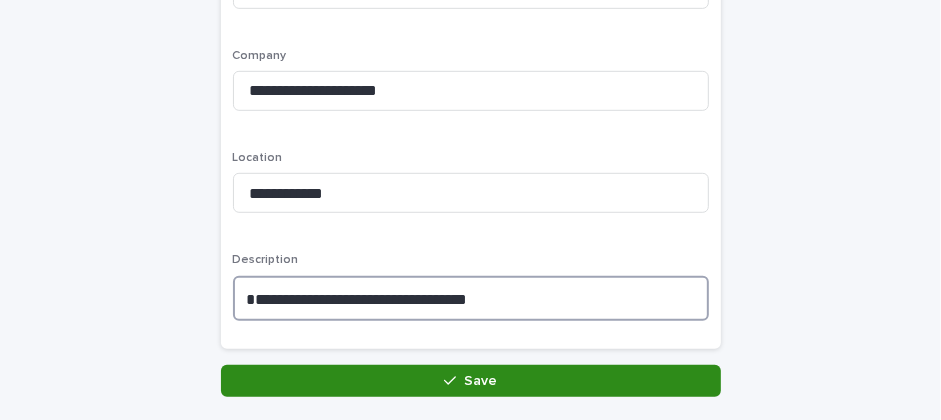 type on "**********" 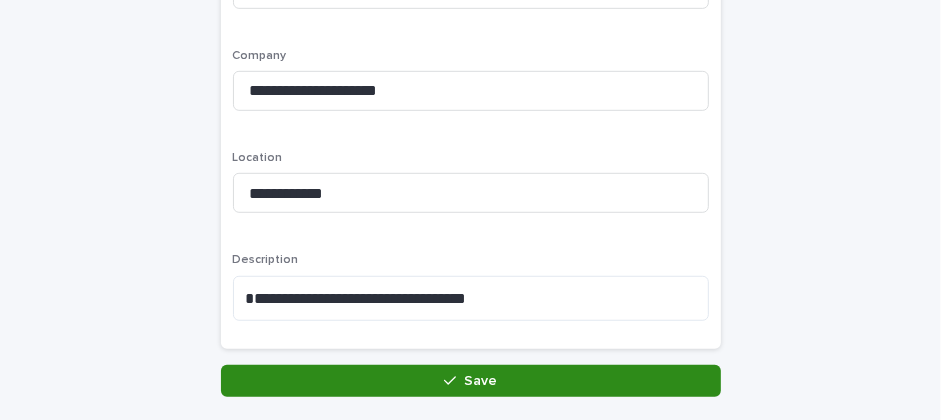 click on "Save" at bounding box center (480, 381) 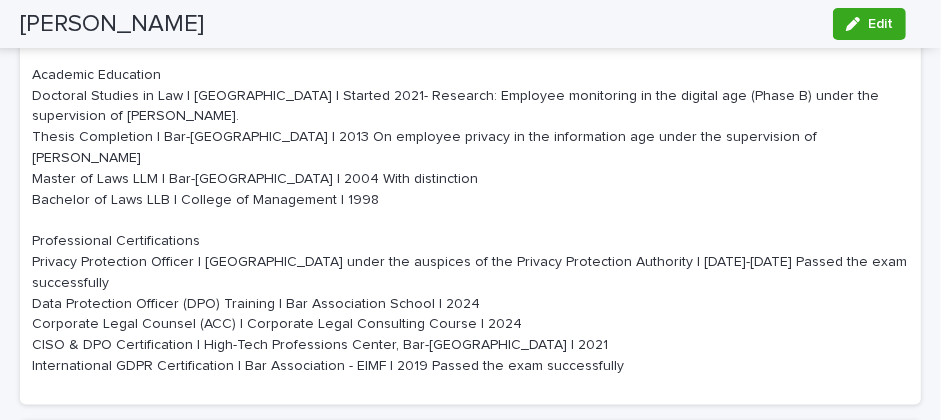 scroll, scrollTop: 1241, scrollLeft: 0, axis: vertical 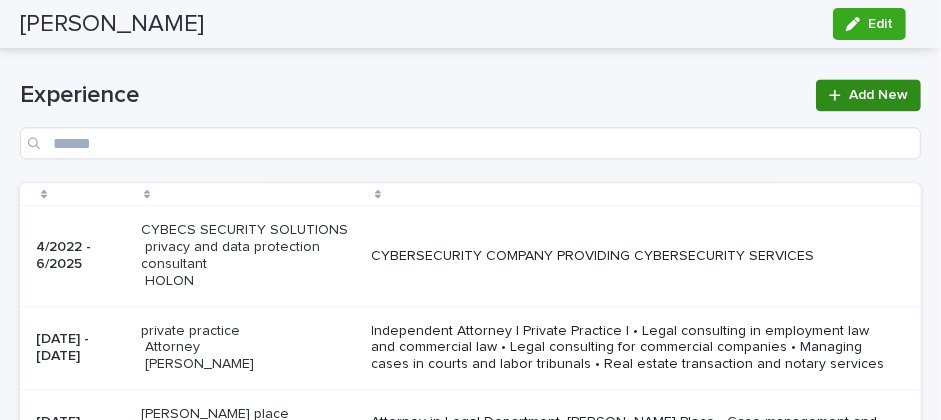 click on "Add New" at bounding box center (878, 95) 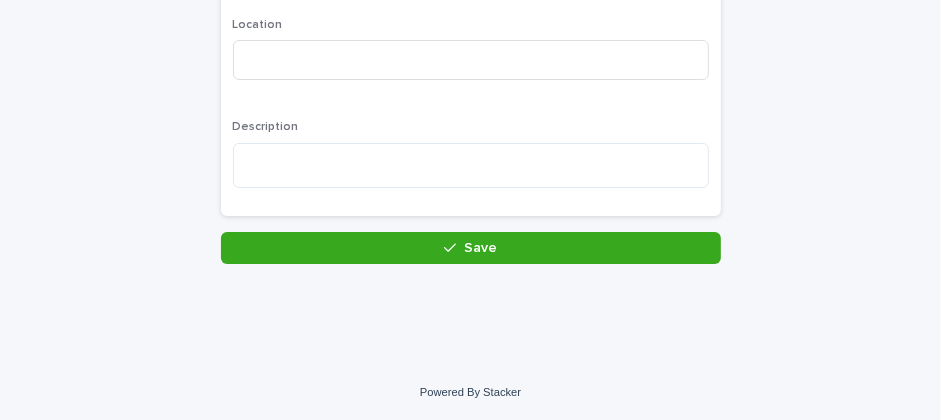 scroll, scrollTop: 773, scrollLeft: 0, axis: vertical 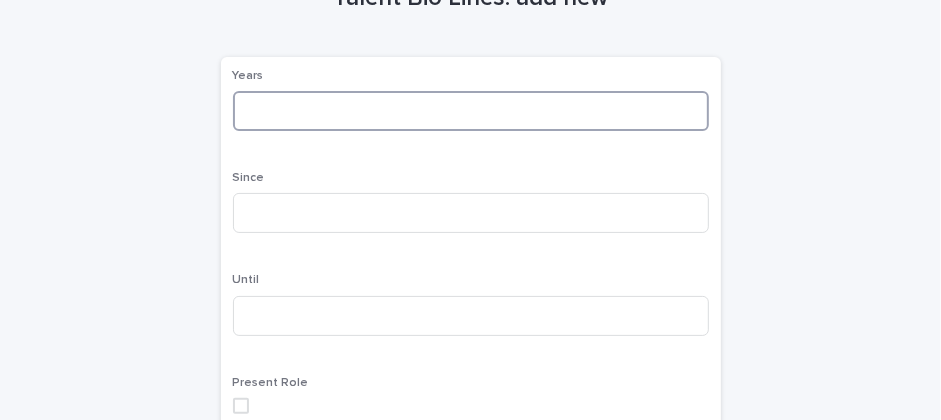 click at bounding box center (471, 111) 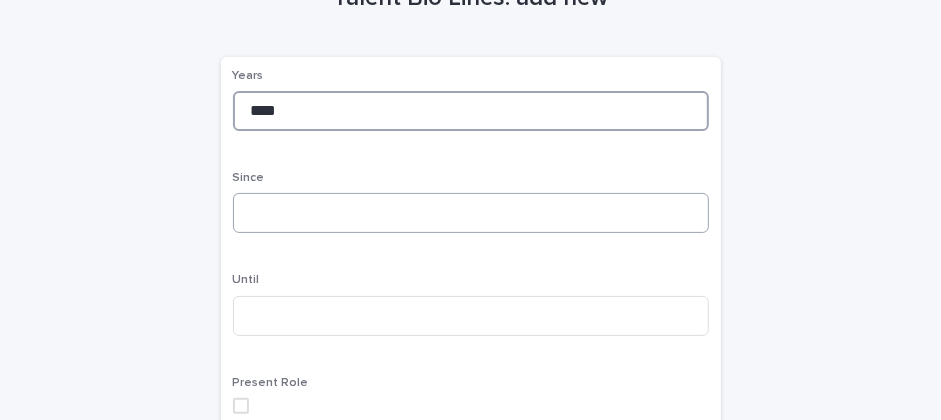 type on "****" 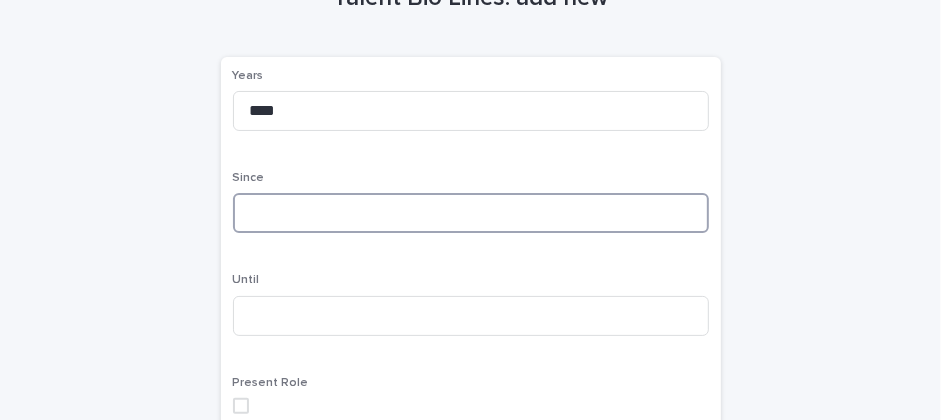 click at bounding box center (471, 213) 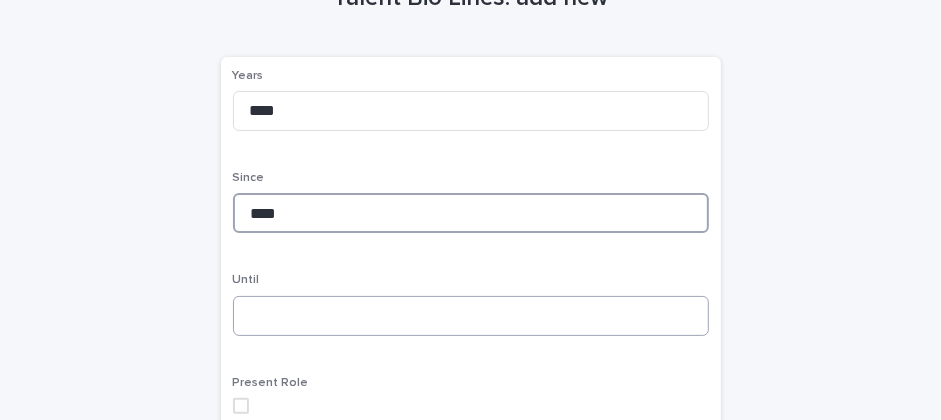 type on "****" 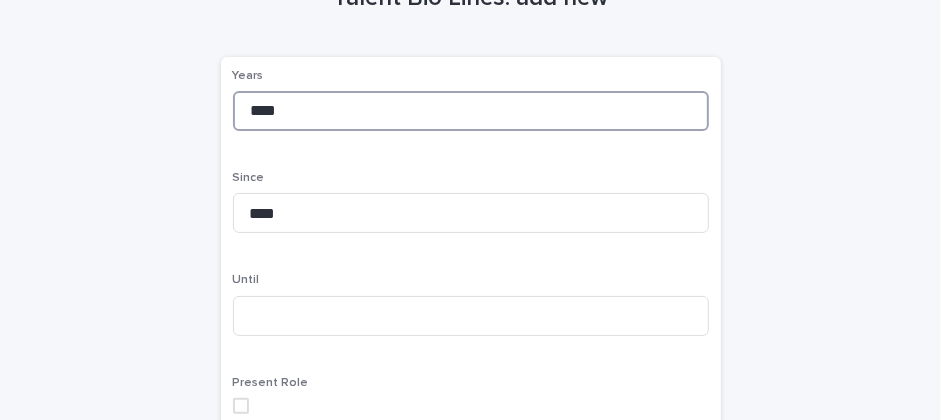 click on "****" at bounding box center [471, 111] 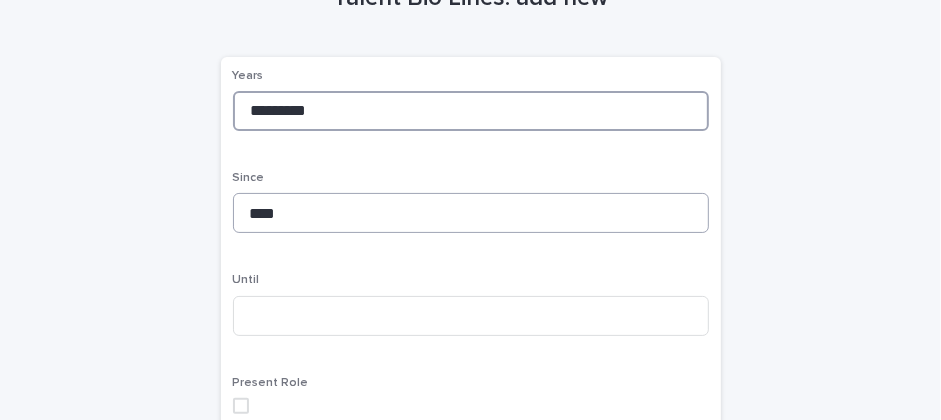 type on "*********" 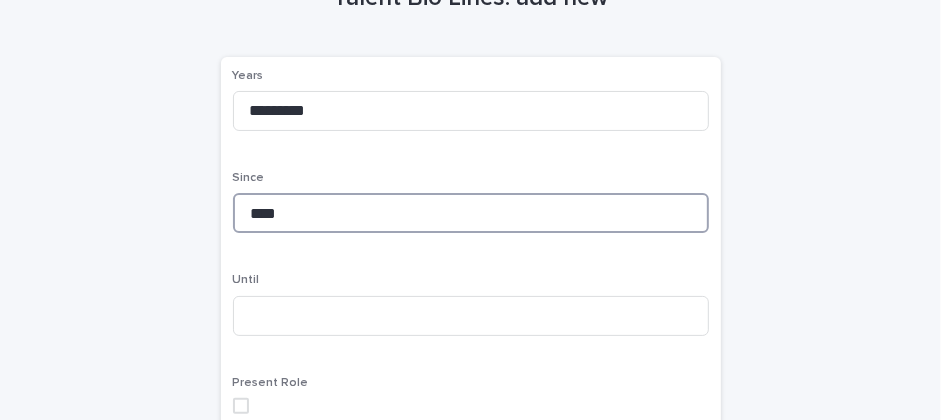drag, startPoint x: 281, startPoint y: 219, endPoint x: 225, endPoint y: 213, distance: 56.32051 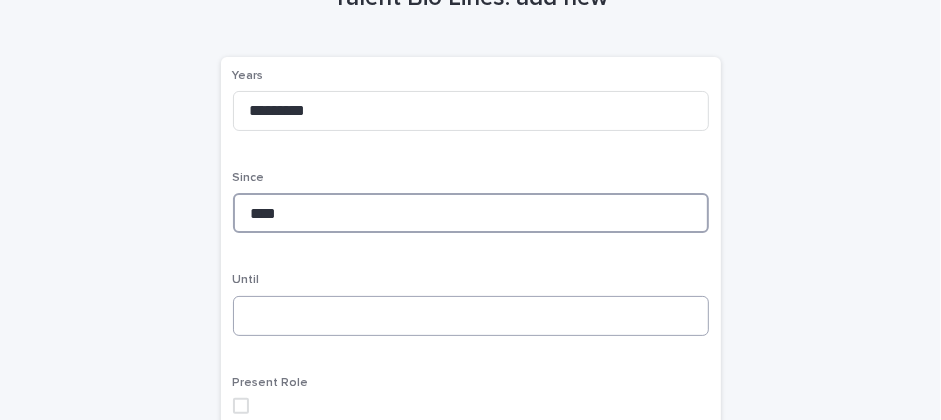 type on "****" 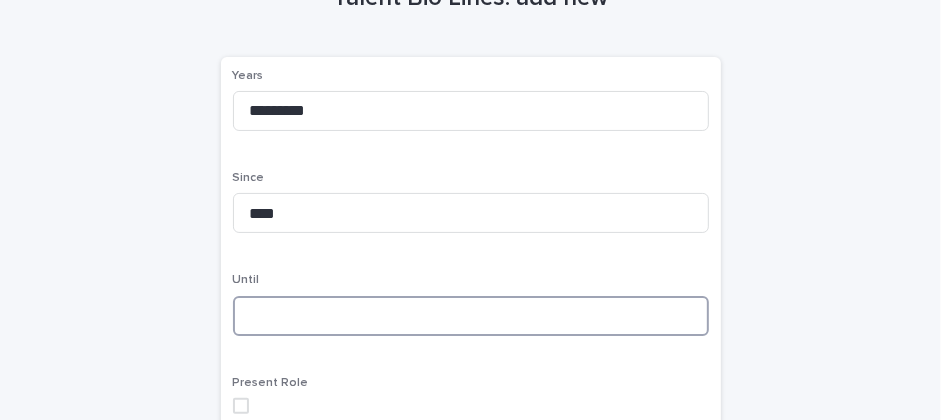 click at bounding box center [471, 316] 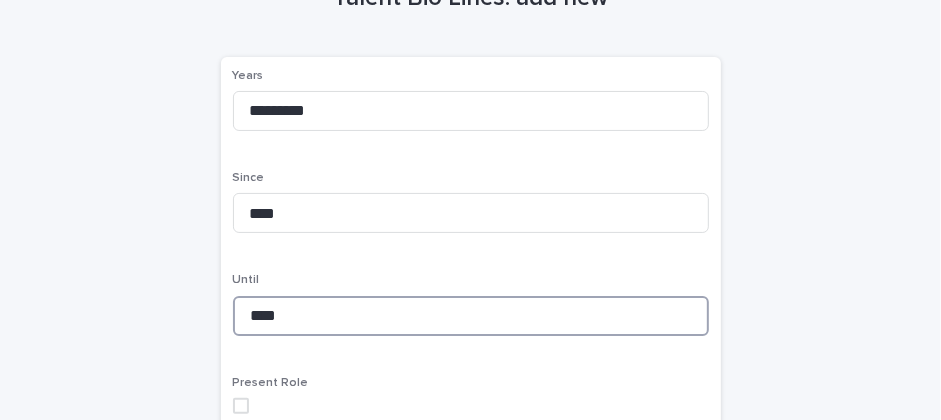 type on "****" 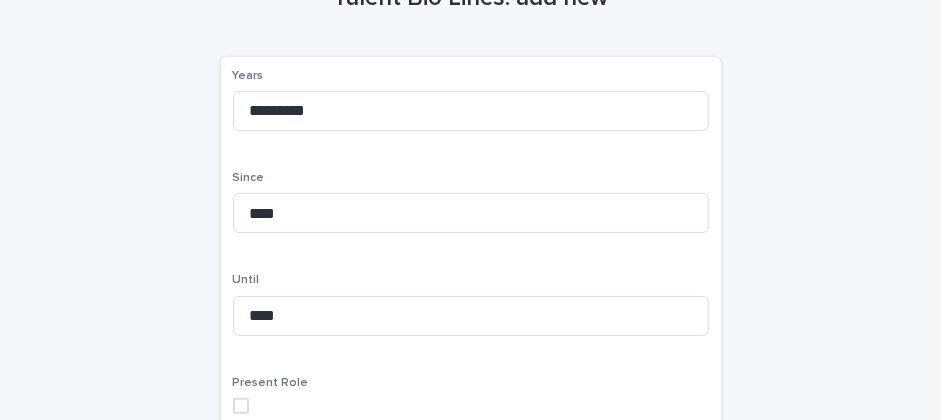 click on "Talent Bio Lines: add new Loading... Saving… Loading... Saving… Loading... Saving… Years ********* Since **** Until **** Present Role Role Company Location Description Sorry, there was an error saving your record. Please try again. Please fill out the required fields above. Save" at bounding box center [470, 424] 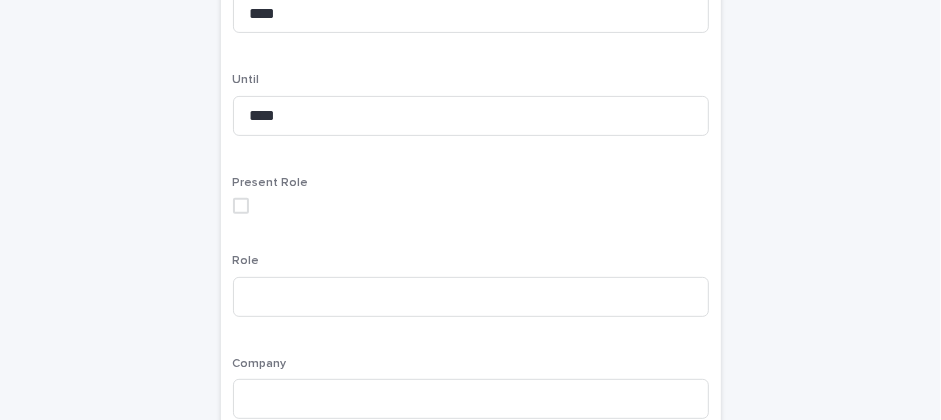 scroll, scrollTop: 372, scrollLeft: 0, axis: vertical 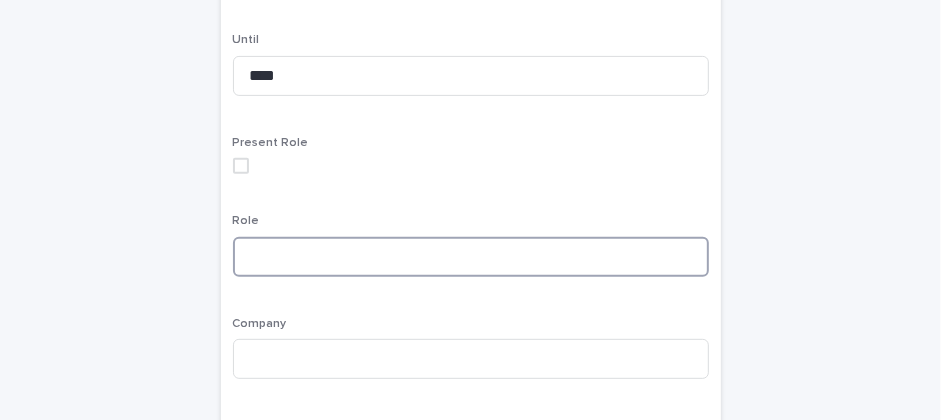 click at bounding box center [471, 257] 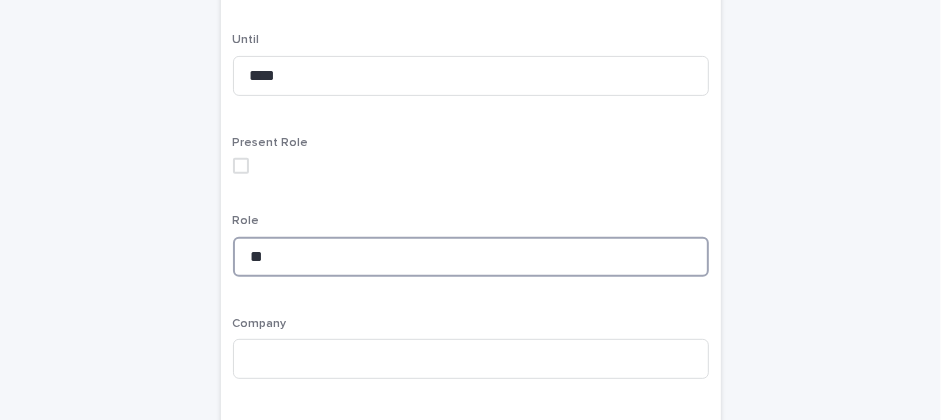 type on "*" 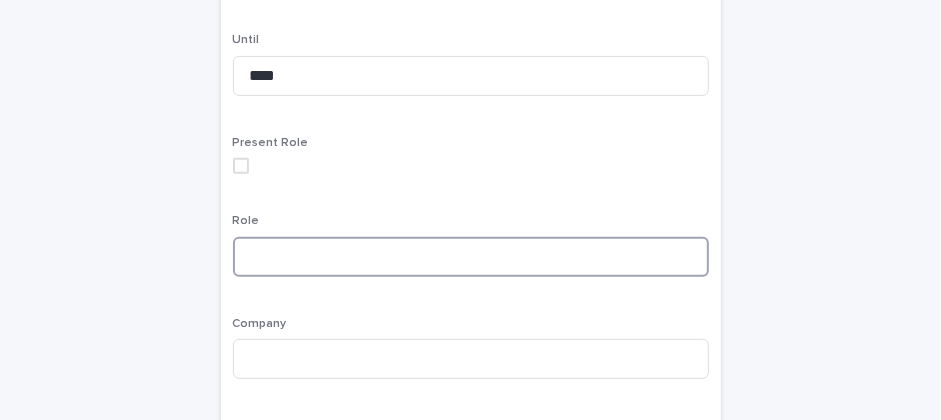 paste on "**********" 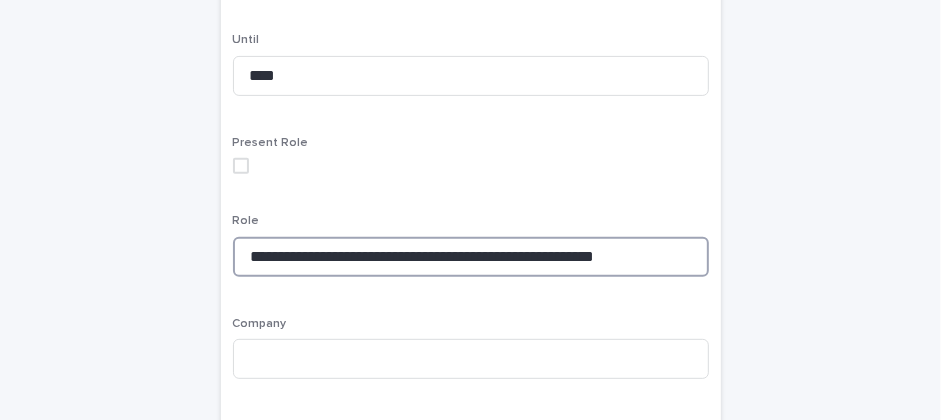 drag, startPoint x: 394, startPoint y: 255, endPoint x: 228, endPoint y: 255, distance: 166 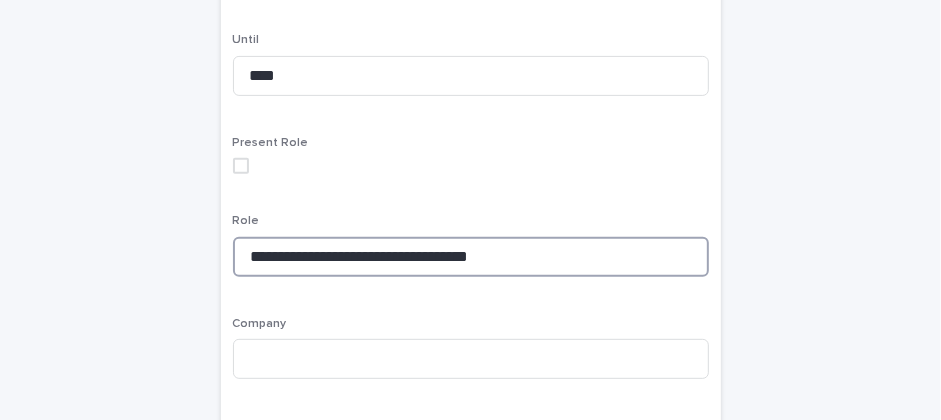 type on "**********" 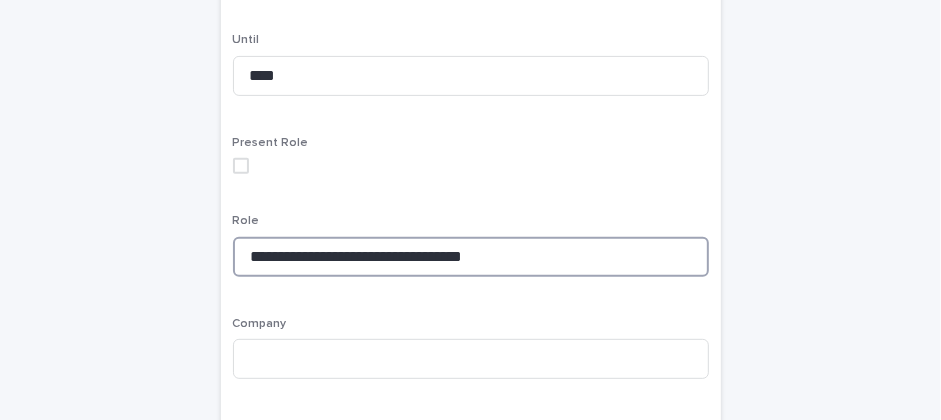drag, startPoint x: 245, startPoint y: 255, endPoint x: 493, endPoint y: 254, distance: 248.00201 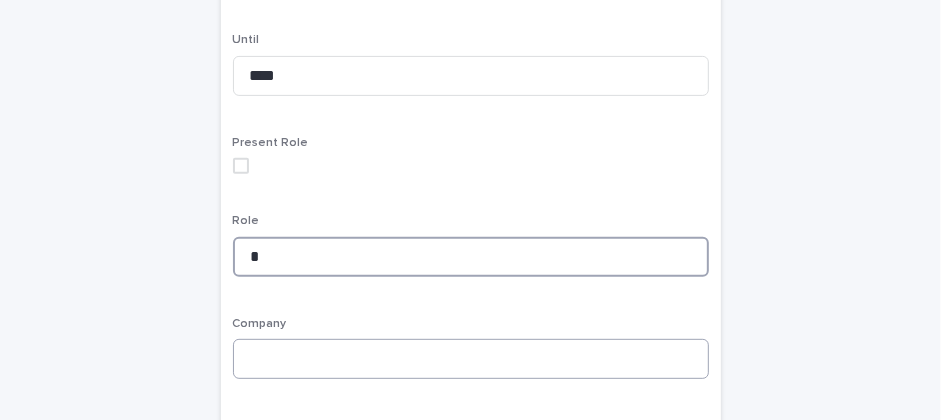 type on "*" 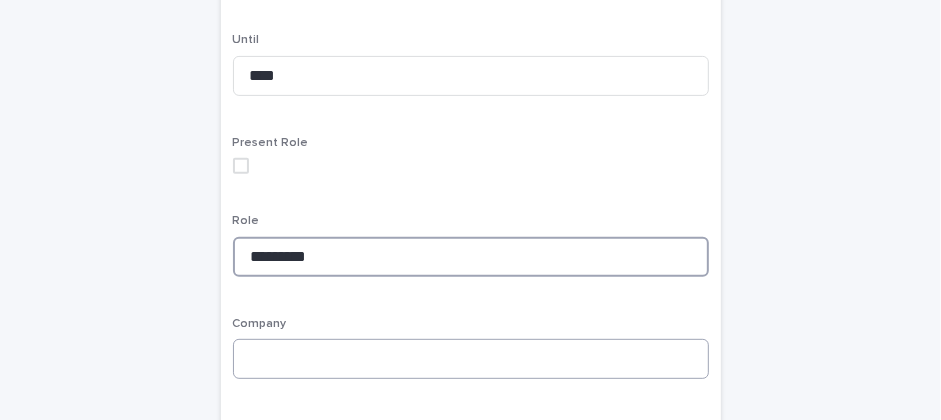 type on "********" 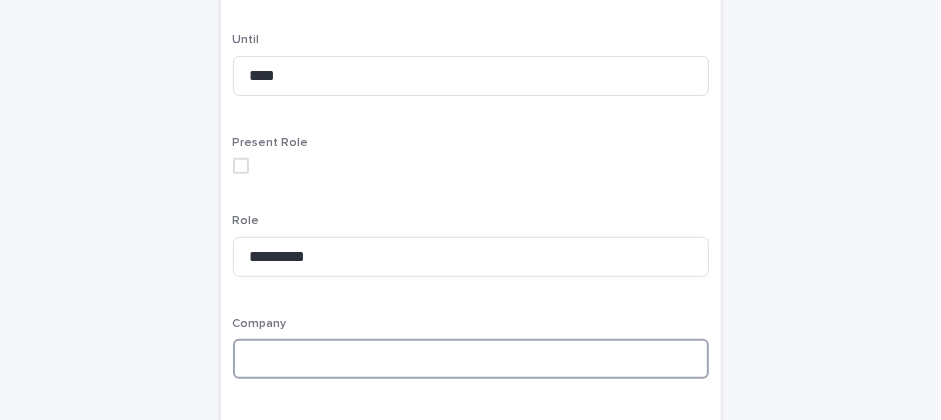 click at bounding box center [471, 359] 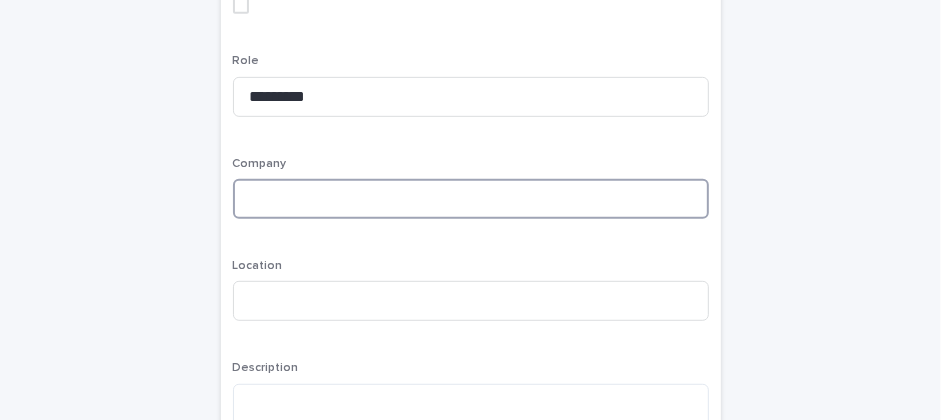 scroll, scrollTop: 569, scrollLeft: 0, axis: vertical 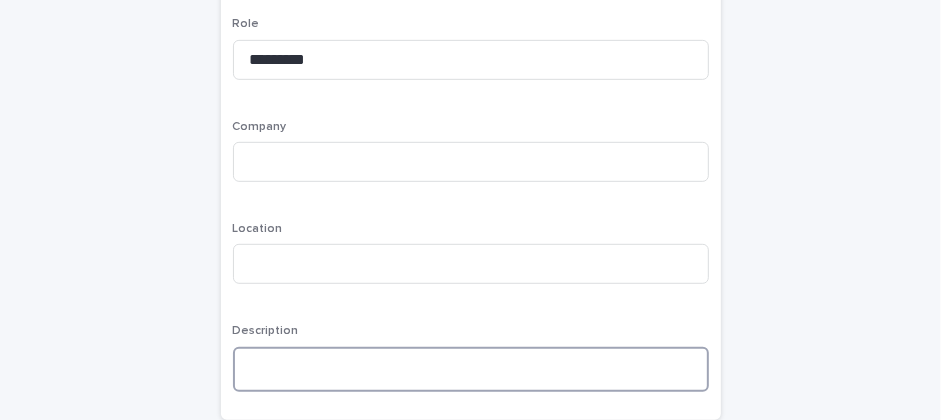 paste on "**********" 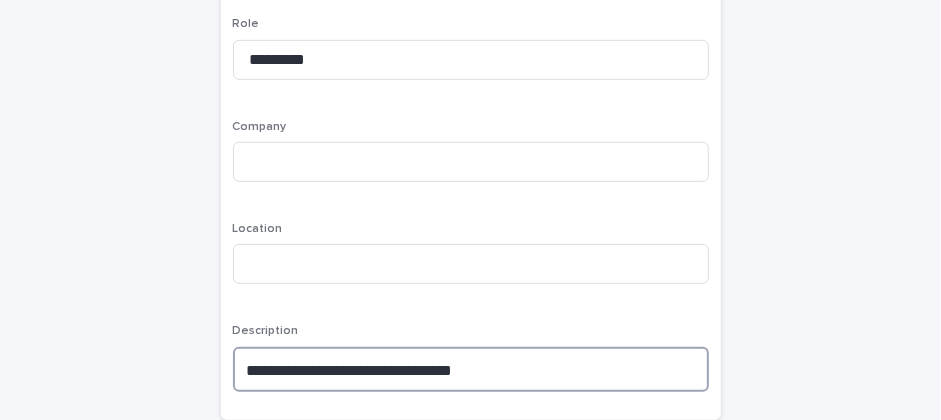 click on "**********" at bounding box center (471, 369) 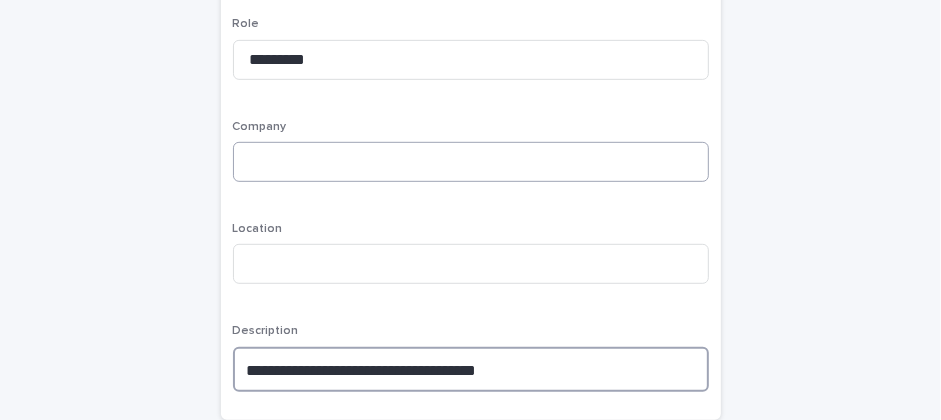 type on "**********" 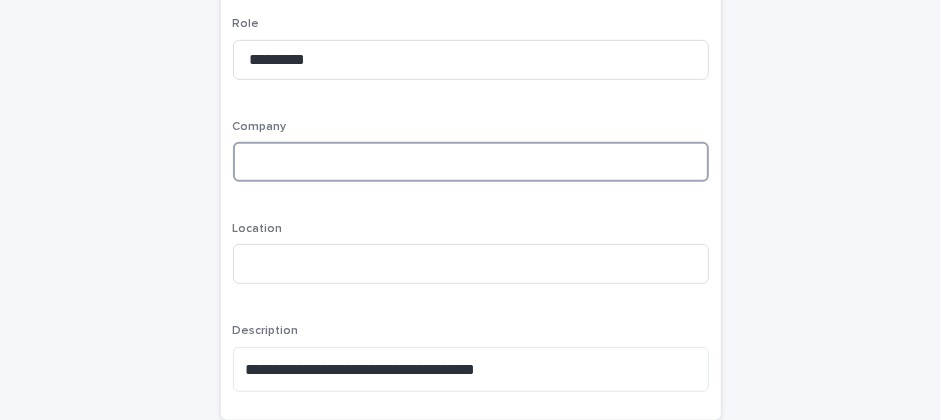 click at bounding box center [471, 162] 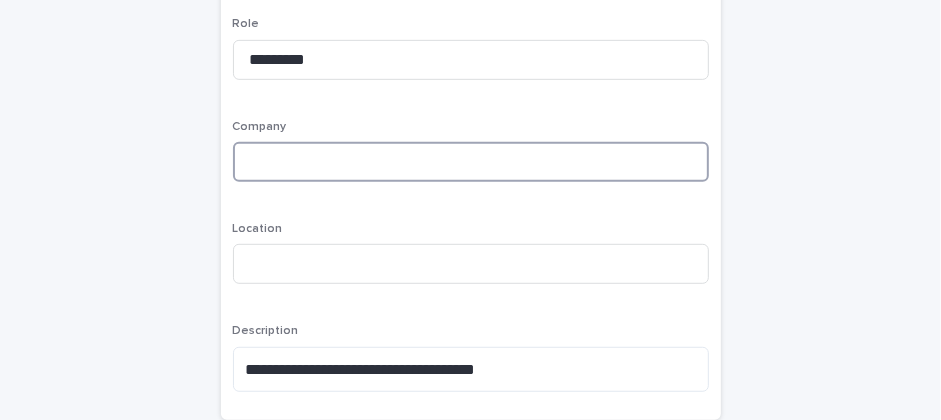 click at bounding box center [471, 162] 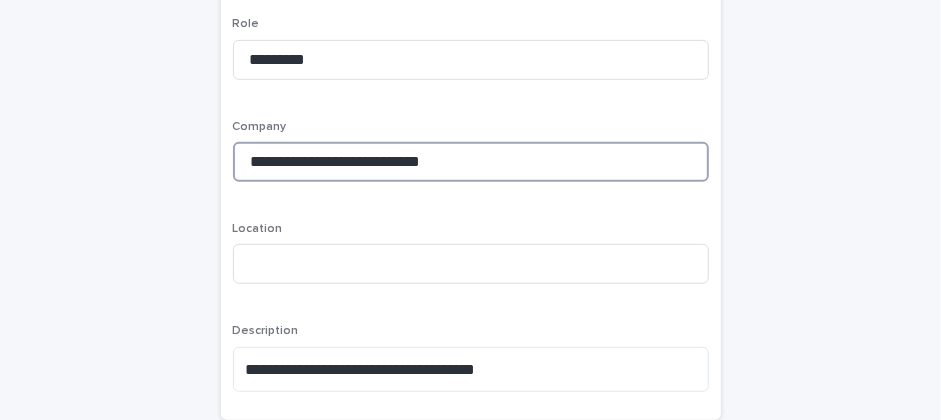 click on "**********" at bounding box center [471, 162] 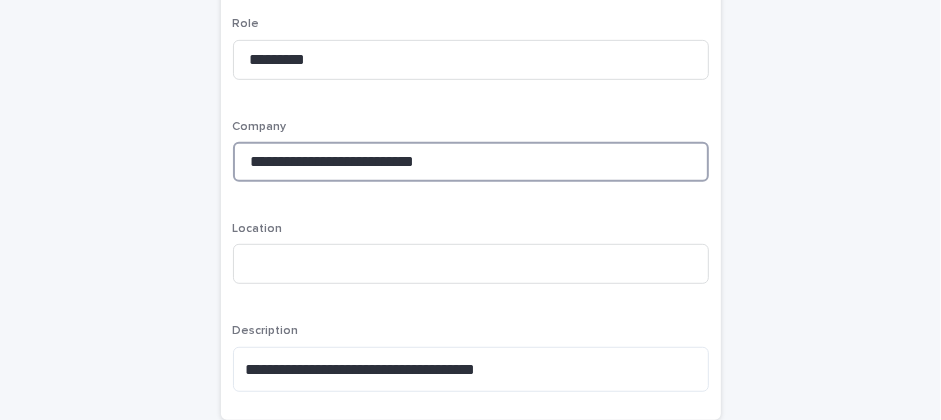 click on "**********" at bounding box center [471, 162] 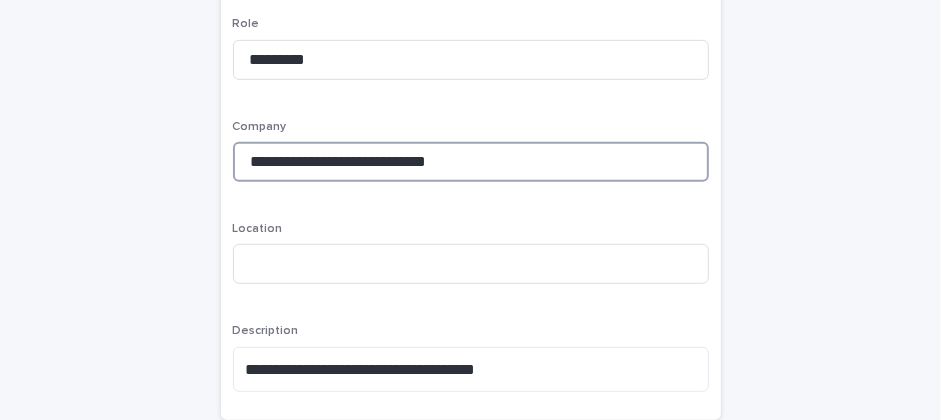 click on "**********" at bounding box center (471, 162) 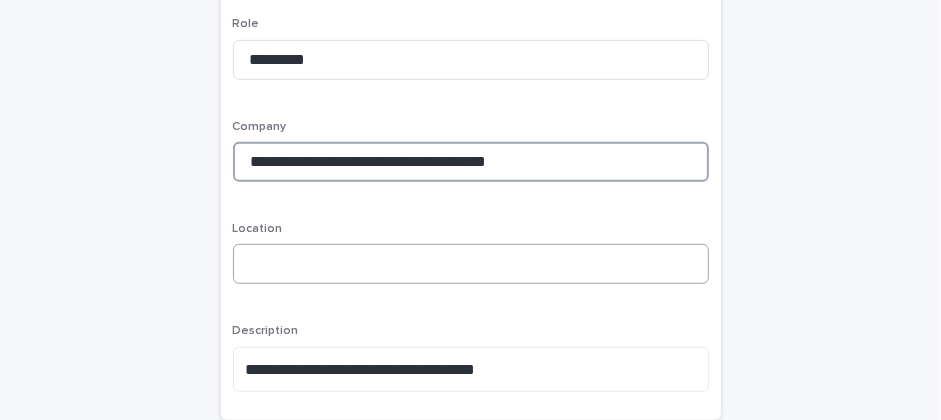 type on "**********" 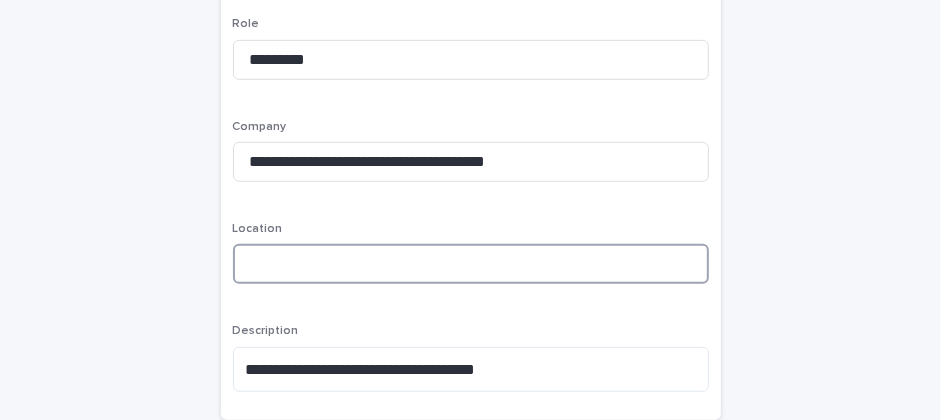 click at bounding box center [471, 264] 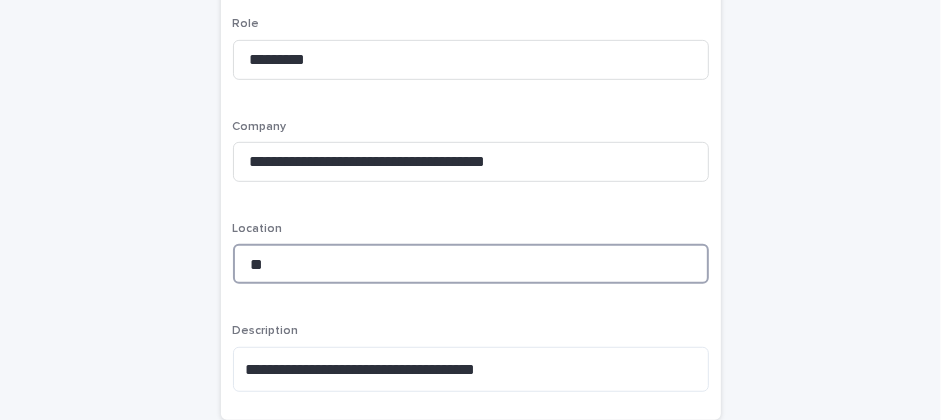 type on "*" 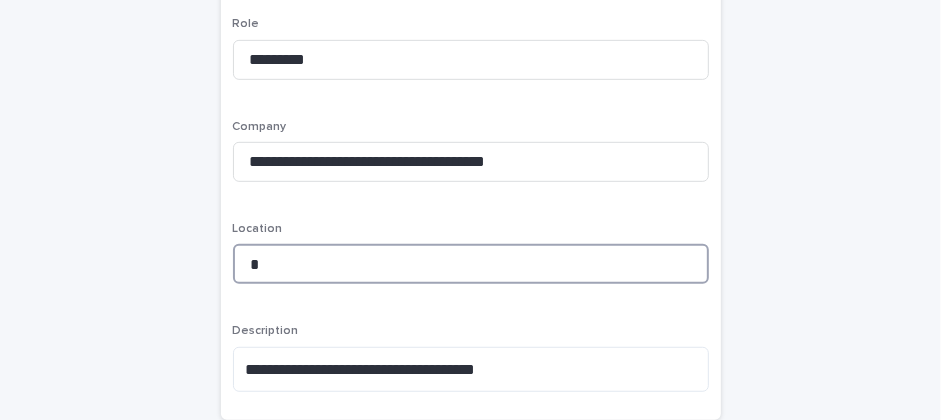 type 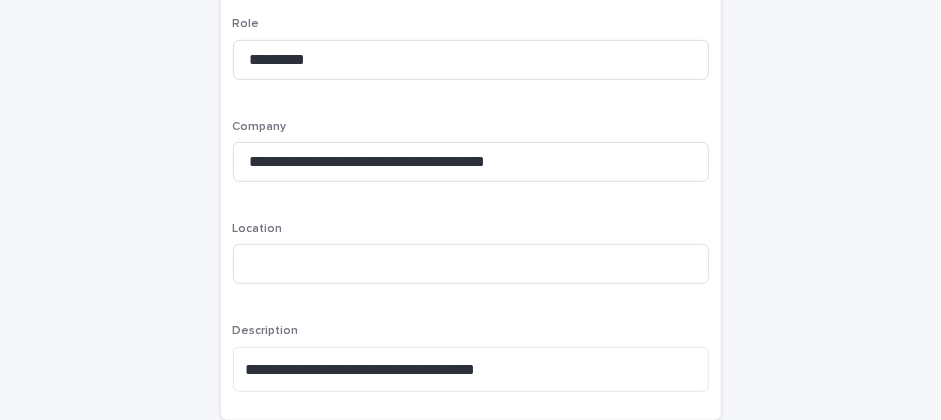 click on "**********" at bounding box center [470, -13] 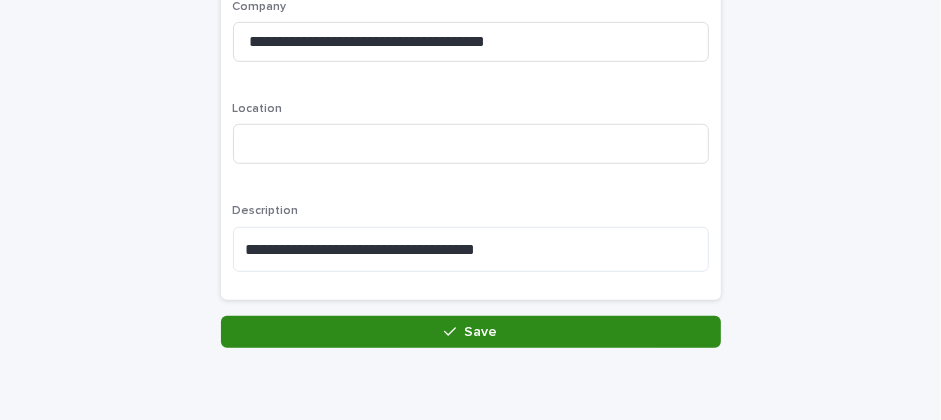 scroll, scrollTop: 649, scrollLeft: 0, axis: vertical 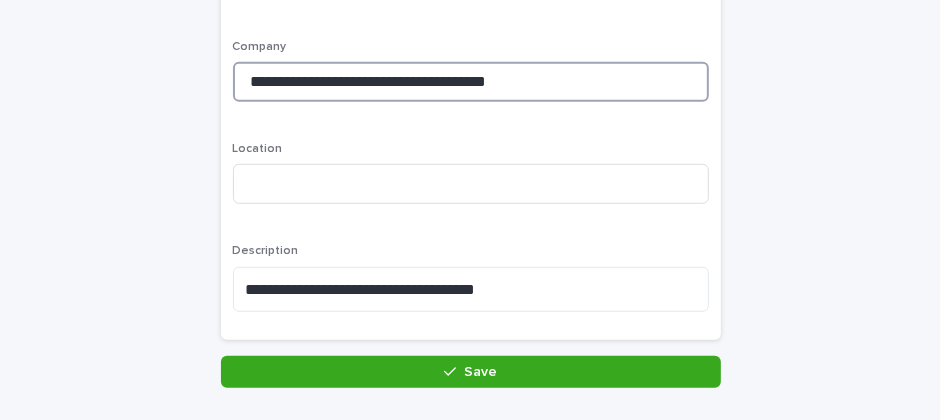drag, startPoint x: 496, startPoint y: 79, endPoint x: 434, endPoint y: 87, distance: 62.514 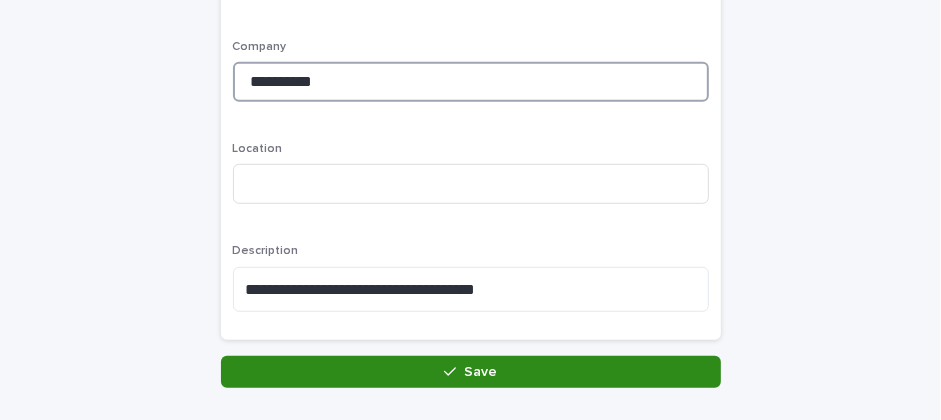 type on "*********" 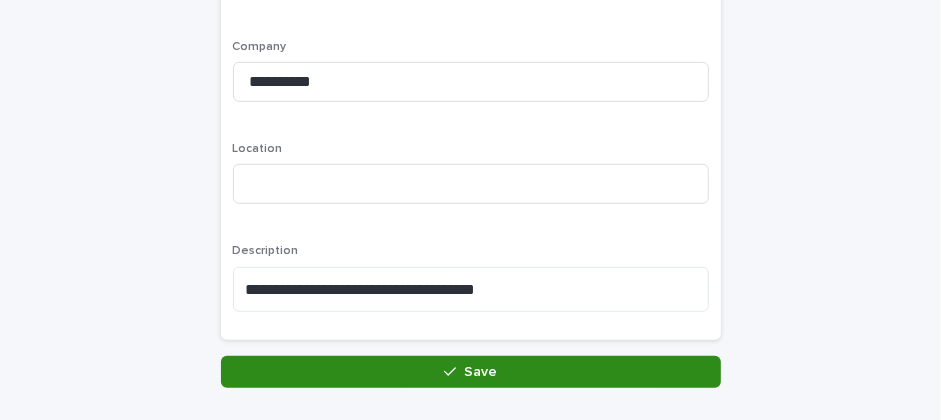 click 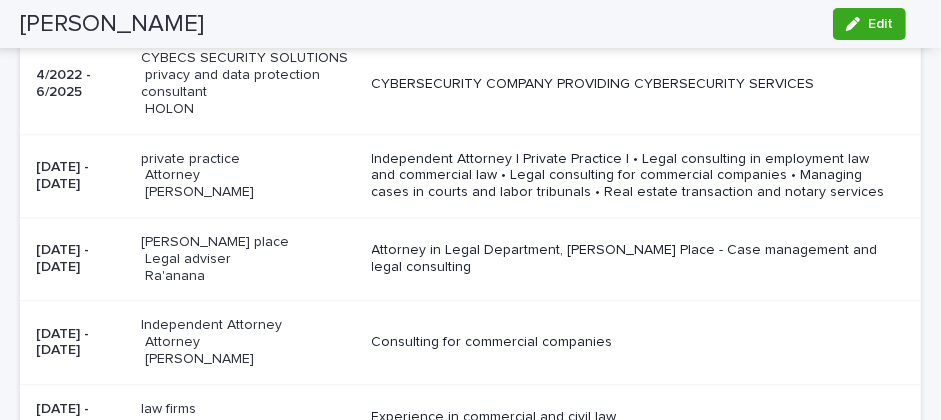scroll, scrollTop: 2520, scrollLeft: 0, axis: vertical 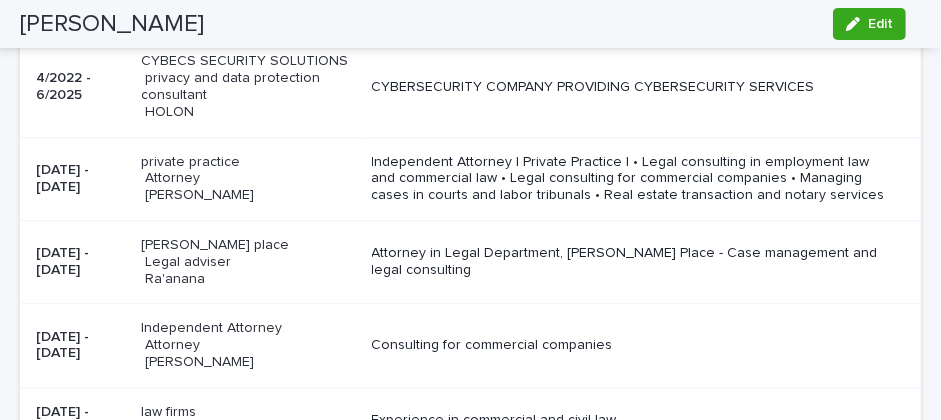 click on "CYBECS SECURITY SOLUTIONS
privacy and data protection consultant
HOLON" at bounding box center [248, 86] 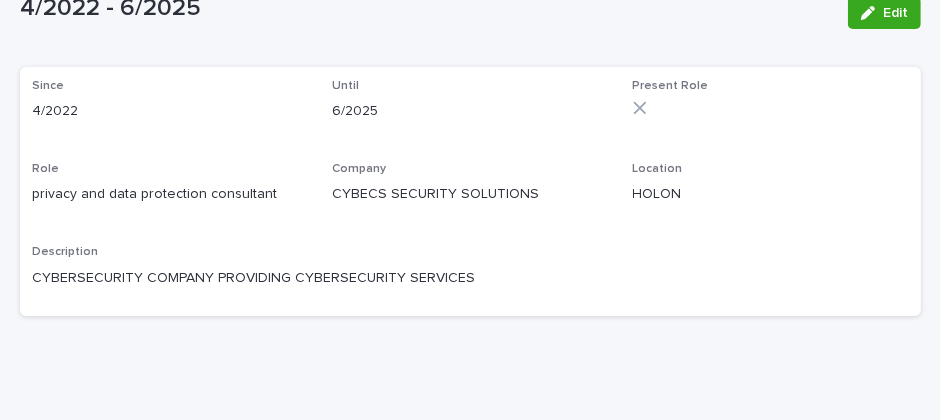 scroll, scrollTop: 119, scrollLeft: 0, axis: vertical 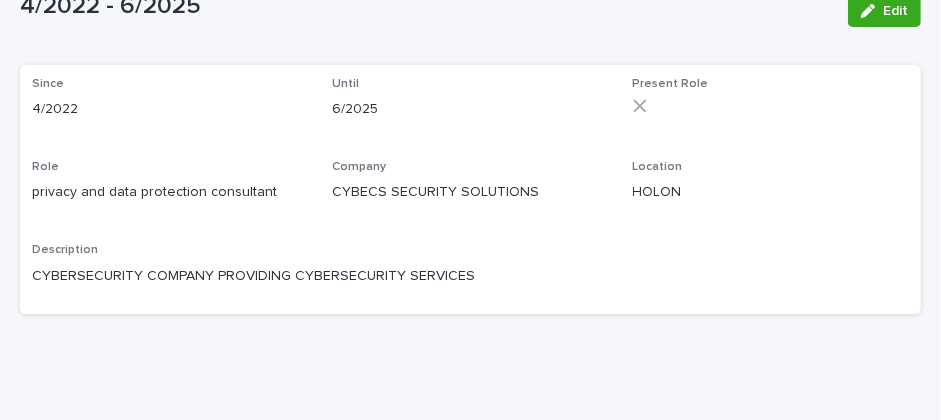 click on "privacy and data protection consultant" at bounding box center [170, 192] 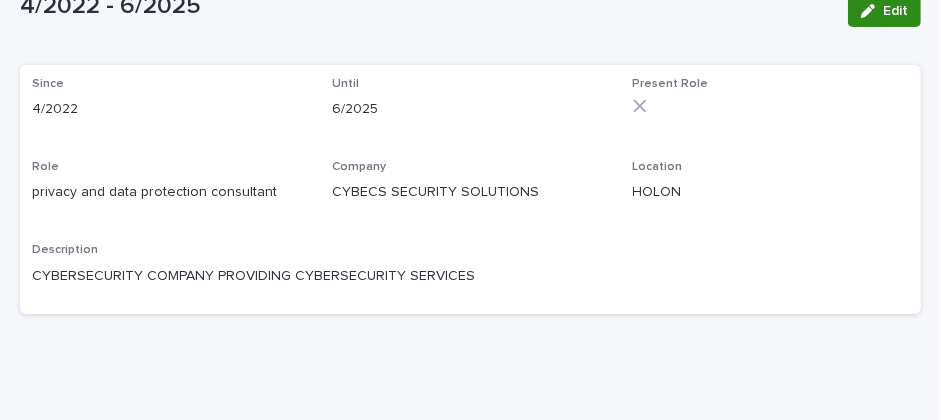 click on "Edit" at bounding box center (895, 11) 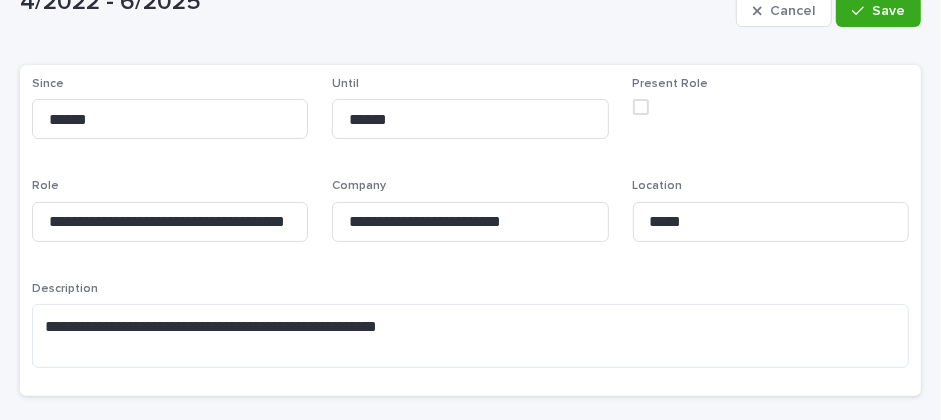 scroll, scrollTop: 151, scrollLeft: 0, axis: vertical 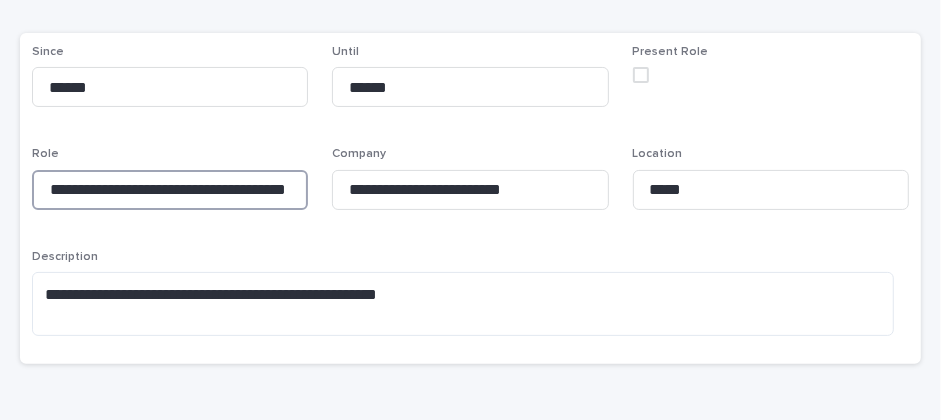 click on "**********" at bounding box center [170, 190] 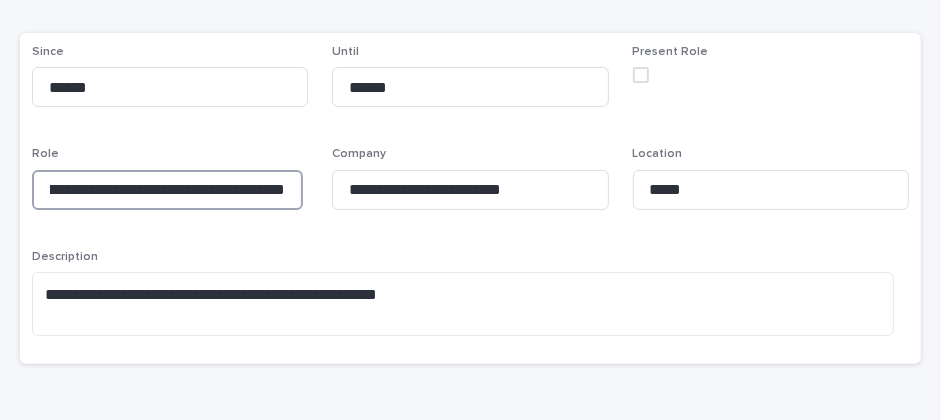 scroll, scrollTop: 0, scrollLeft: 135, axis: horizontal 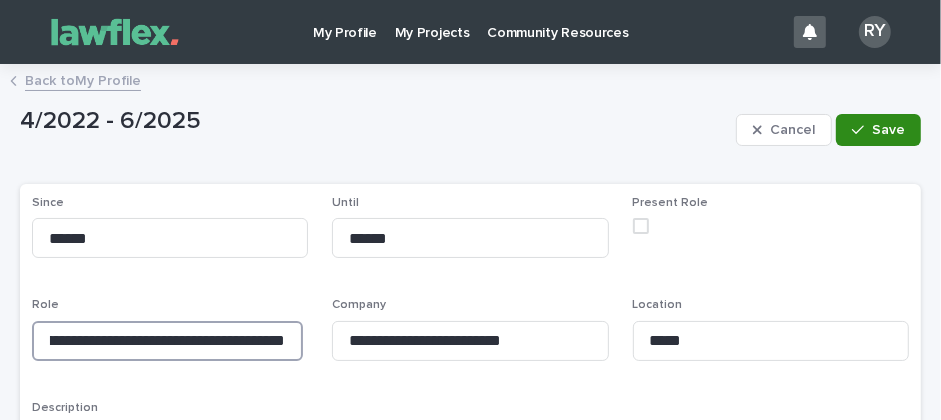 type on "**********" 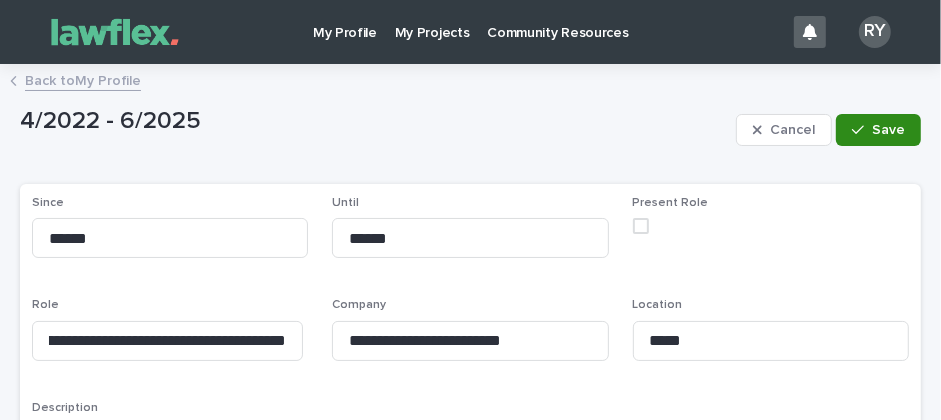 click on "Save" at bounding box center (888, 130) 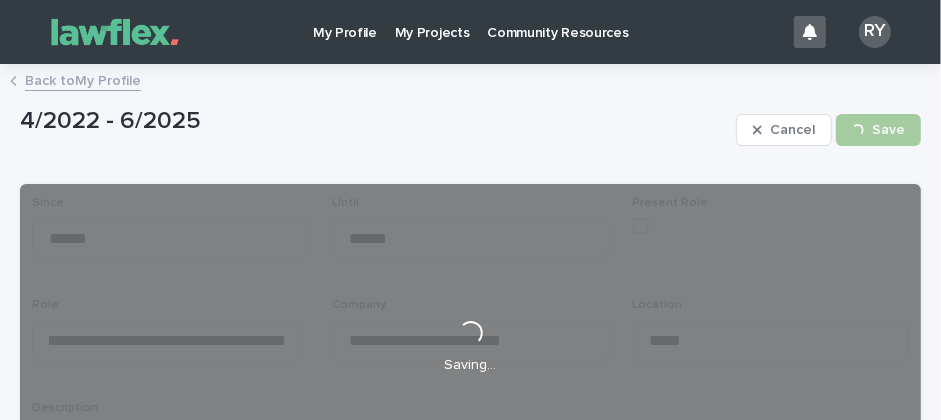 scroll, scrollTop: 0, scrollLeft: 0, axis: both 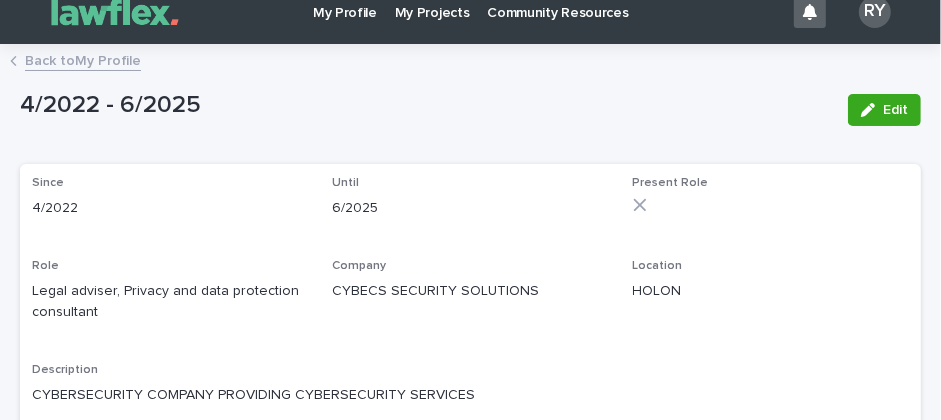 click on "Back to  My Profile" at bounding box center [83, 59] 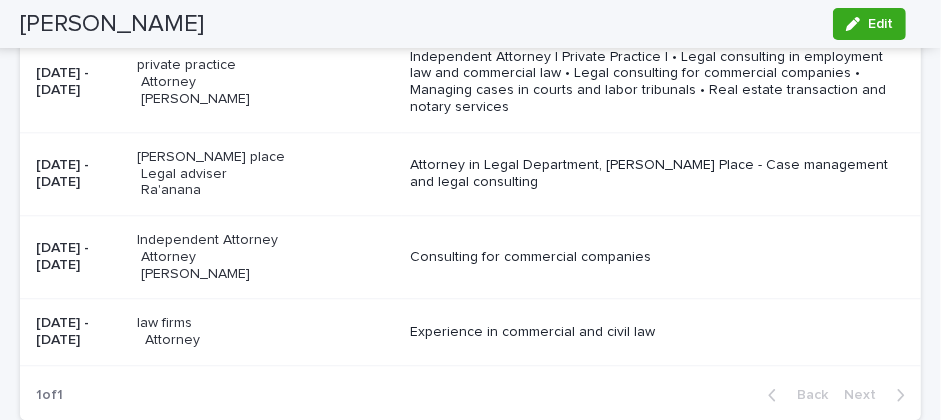 scroll, scrollTop: 2624, scrollLeft: 0, axis: vertical 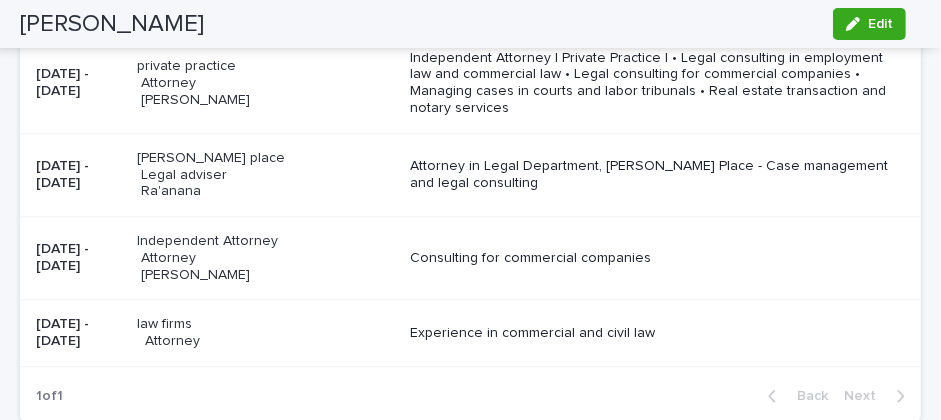 click on "Independent Attorney | Private Practice | • Legal consulting in employment law and commercial law • Legal consulting for commercial companies • Managing cases in courts and labor tribunals • Real estate transaction and notary services" at bounding box center [649, 83] 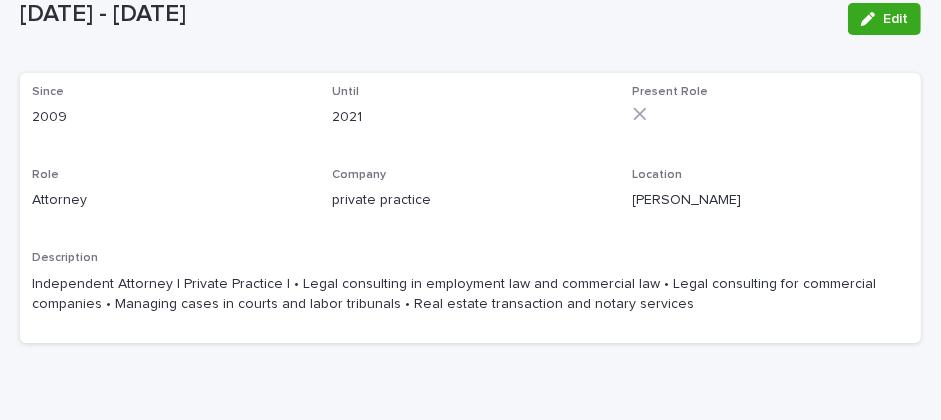 scroll, scrollTop: 112, scrollLeft: 0, axis: vertical 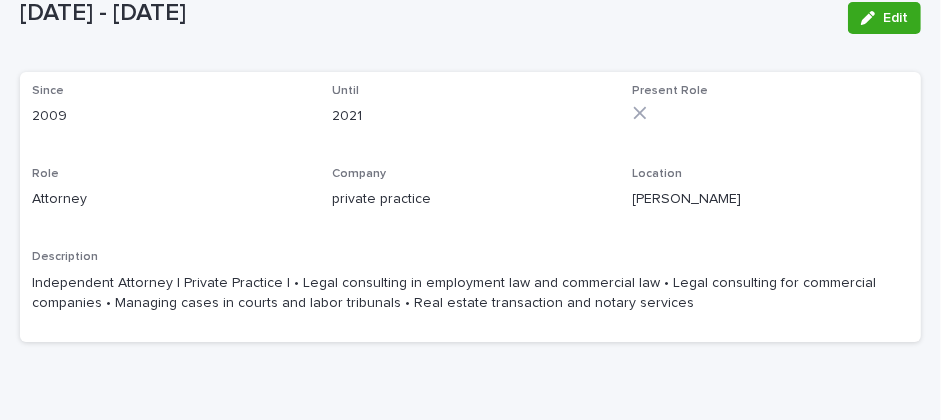 click on "Independent Attorney | Private Practice | • Legal consulting in employment law and commercial law • Legal consulting for commercial companies • Managing cases in courts and labor tribunals • Real estate transaction and notary services" at bounding box center [470, 294] 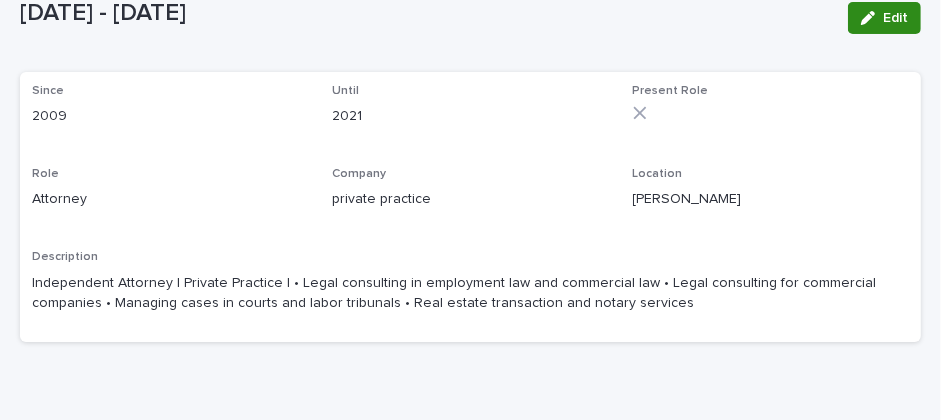 click at bounding box center (872, 18) 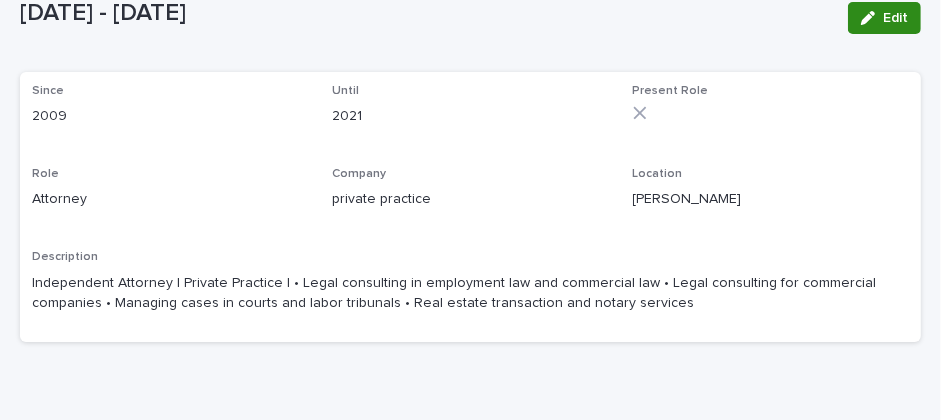 scroll, scrollTop: 133, scrollLeft: 0, axis: vertical 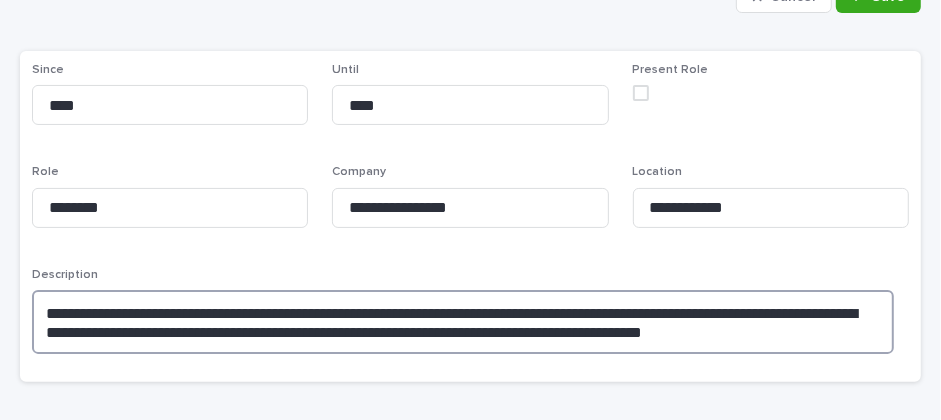 drag, startPoint x: 244, startPoint y: 327, endPoint x: 320, endPoint y: 326, distance: 76.00658 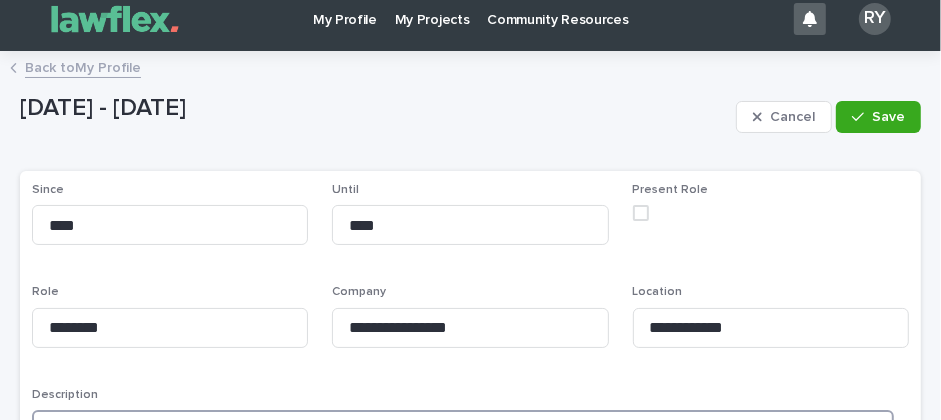 scroll, scrollTop: 0, scrollLeft: 0, axis: both 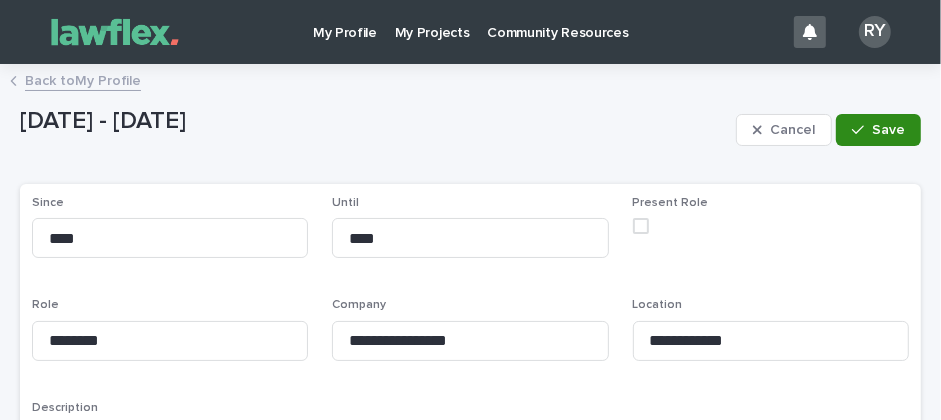 click on "Save" at bounding box center [888, 130] 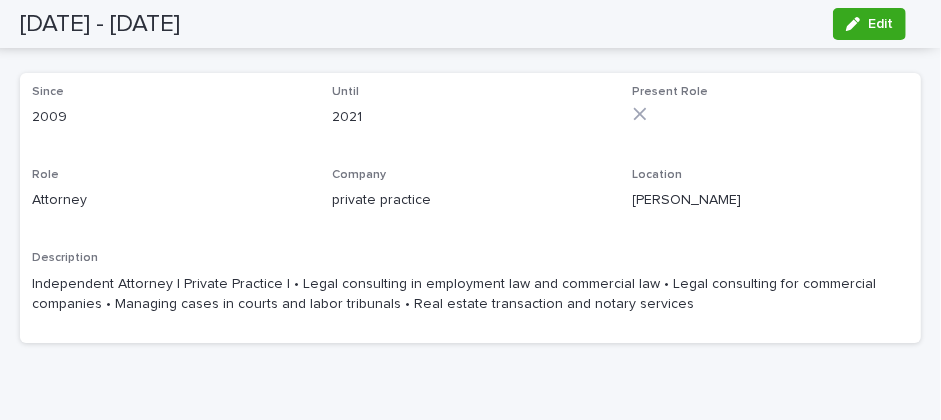 scroll, scrollTop: 0, scrollLeft: 0, axis: both 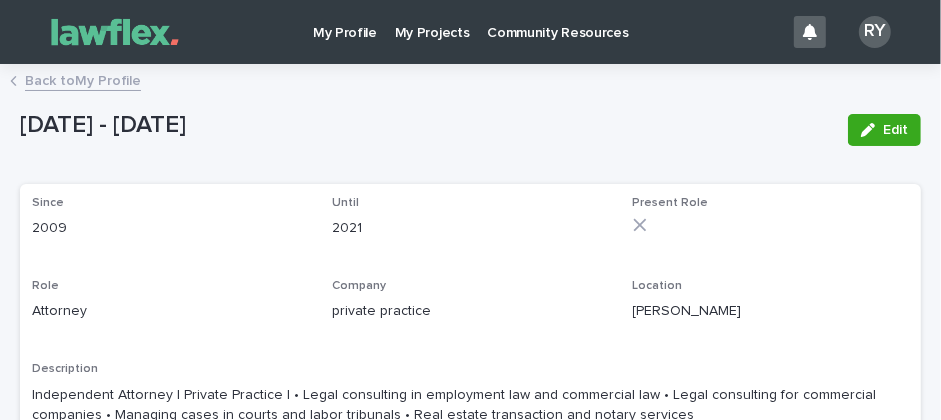 click on "Back to  My Profile" at bounding box center [83, 79] 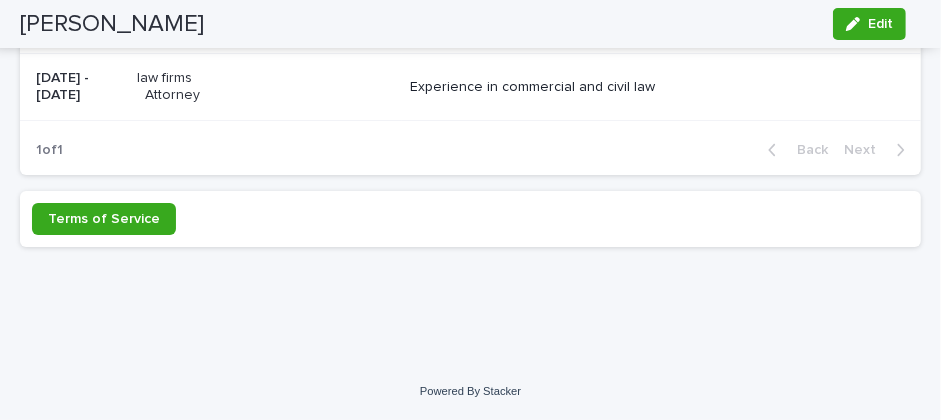 scroll, scrollTop: 2944, scrollLeft: 0, axis: vertical 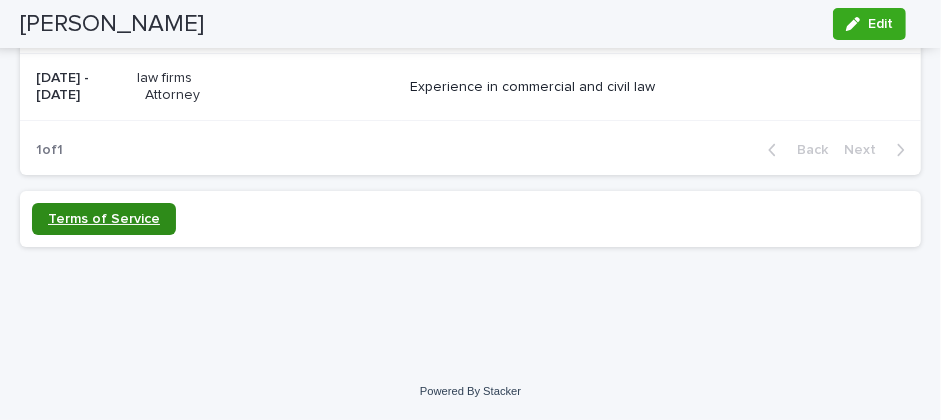 click on "Terms of Service" at bounding box center (104, 219) 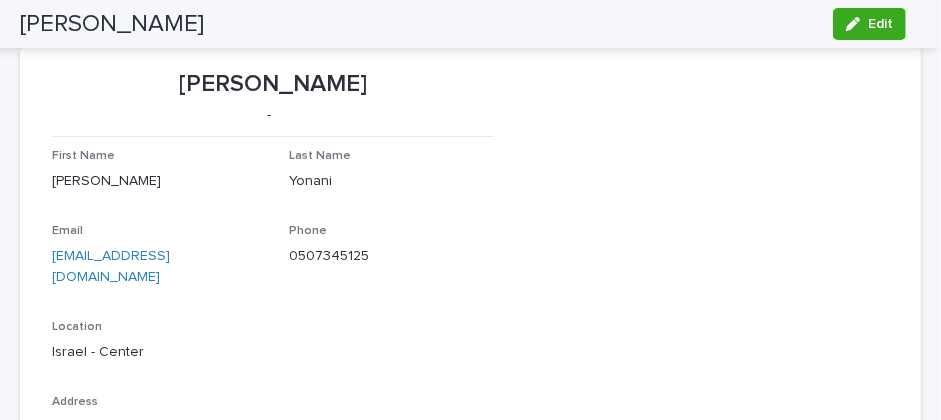 scroll, scrollTop: 0, scrollLeft: 0, axis: both 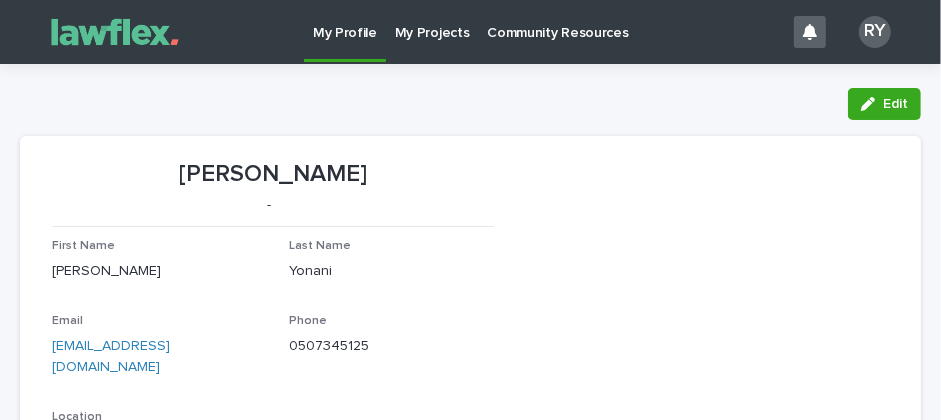 click on "My Projects" at bounding box center (432, 21) 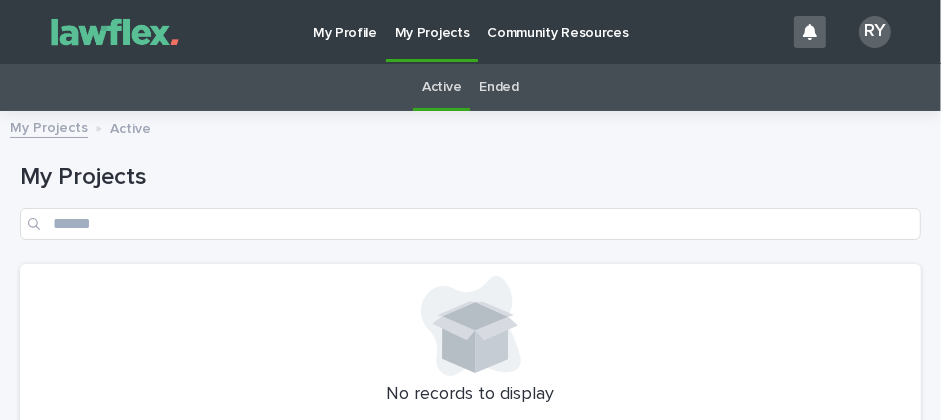 click on "My Profile" at bounding box center [345, 21] 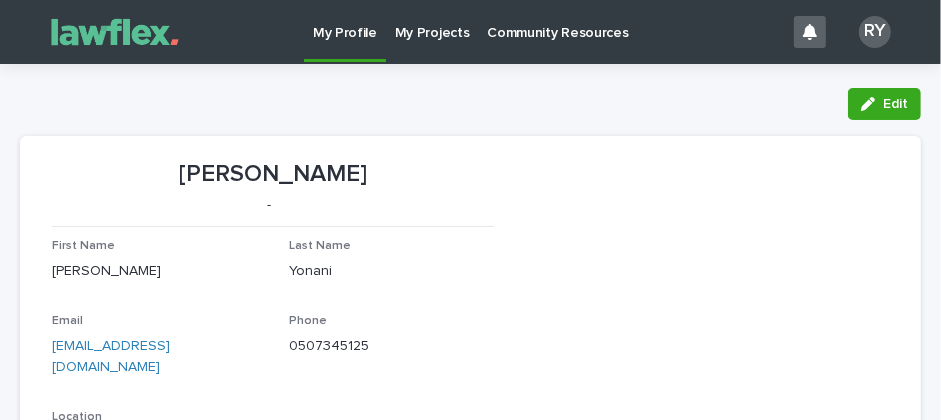click on "Community Resources" at bounding box center (557, 21) 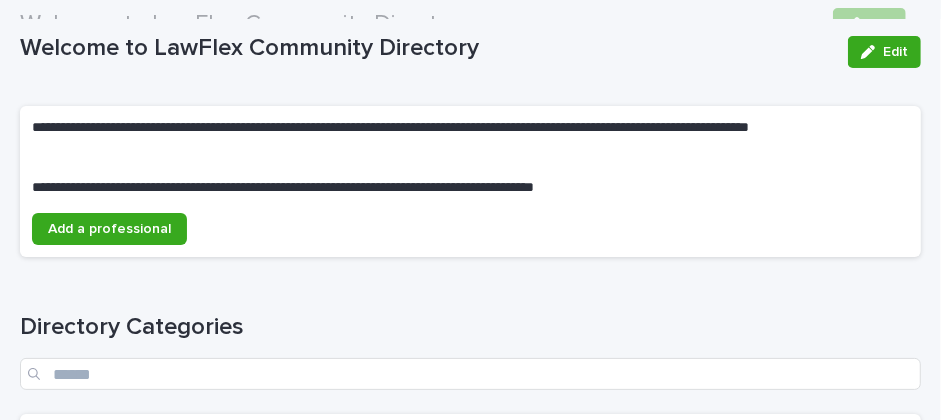 scroll, scrollTop: 0, scrollLeft: 0, axis: both 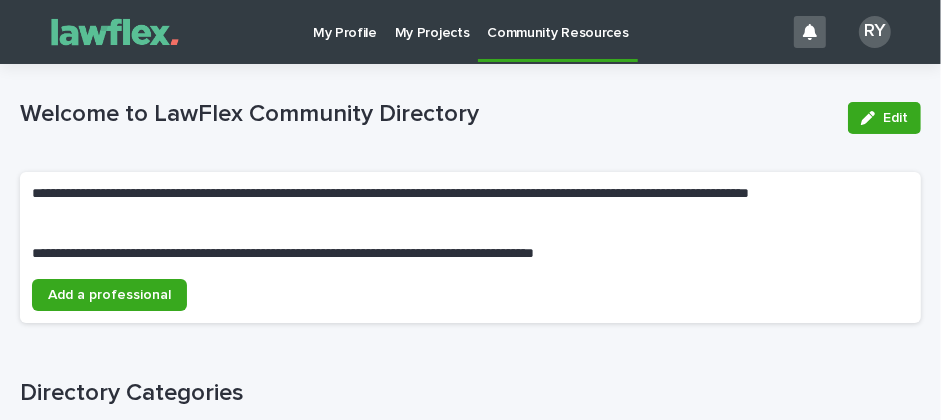 click on "My Profile" at bounding box center (345, 21) 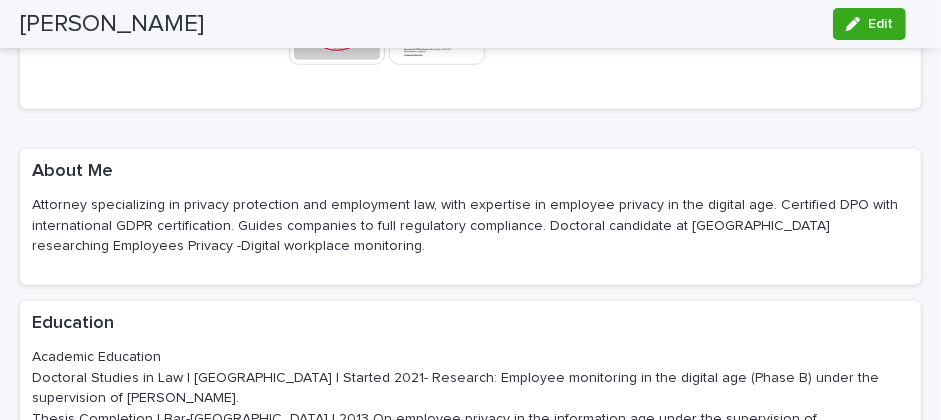 scroll, scrollTop: 926, scrollLeft: 0, axis: vertical 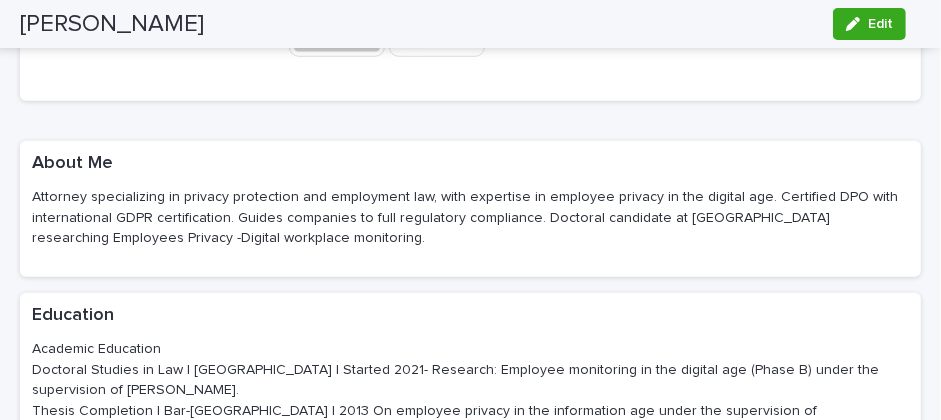 click on "Attorney specializing in privacy protection and employment law, with expertise in employee privacy in the digital age. Certified DPO with international GDPR certification. Guides companies to full regulatory compliance. Doctoral candidate at [GEOGRAPHIC_DATA] researching Employees Privacy -Digital workplace monitoring." at bounding box center [470, 218] 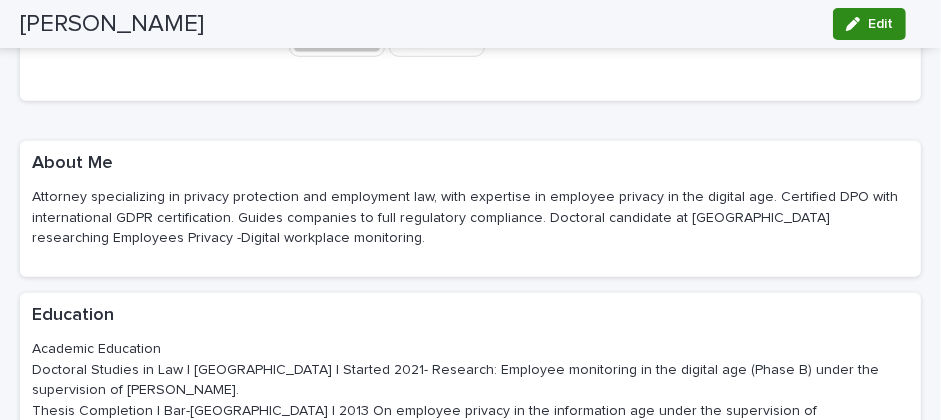 click on "Edit" at bounding box center (880, 24) 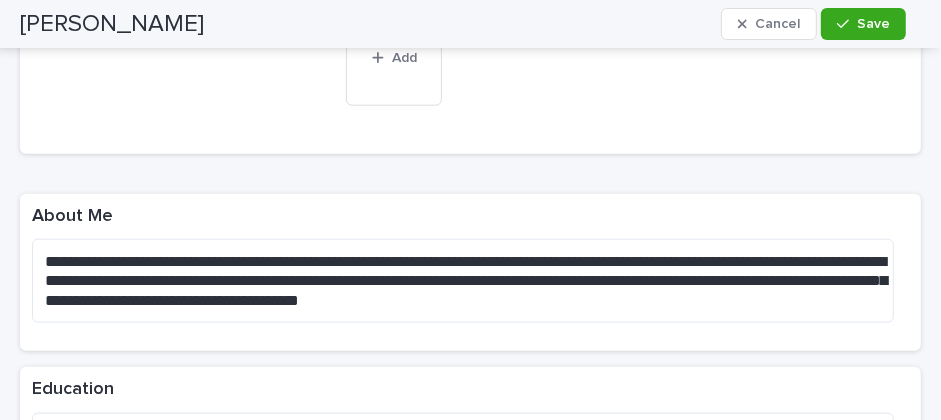 scroll, scrollTop: 1120, scrollLeft: 0, axis: vertical 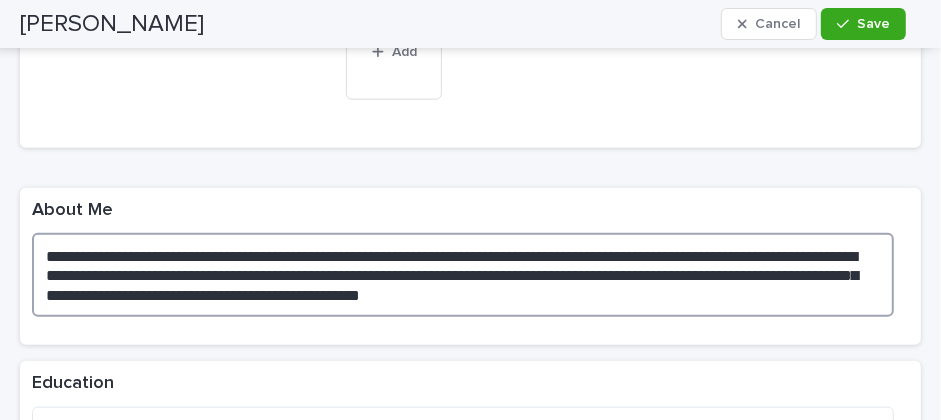 click on "**********" at bounding box center [463, 275] 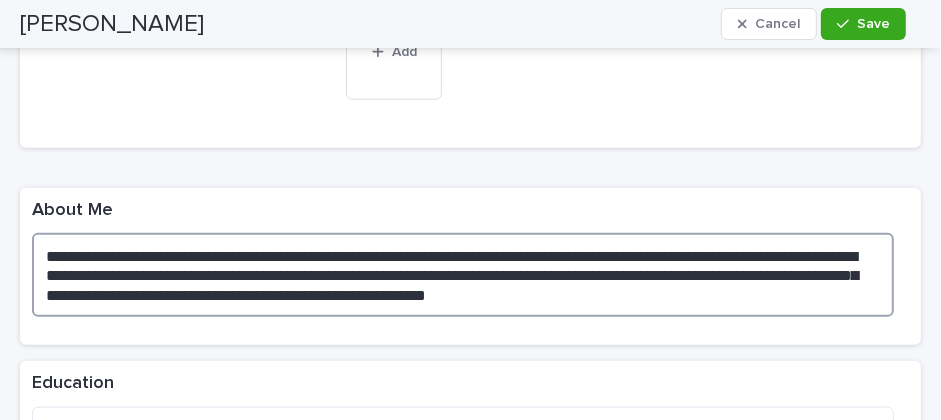 click on "**********" at bounding box center [463, 275] 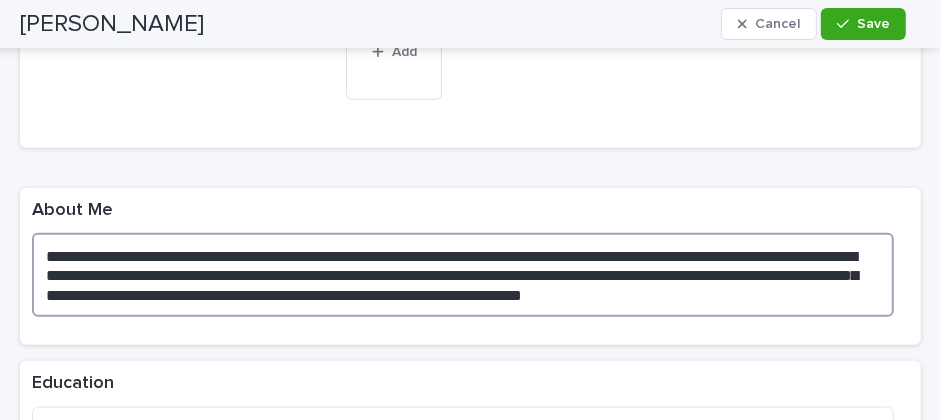 click on "**********" at bounding box center [463, 275] 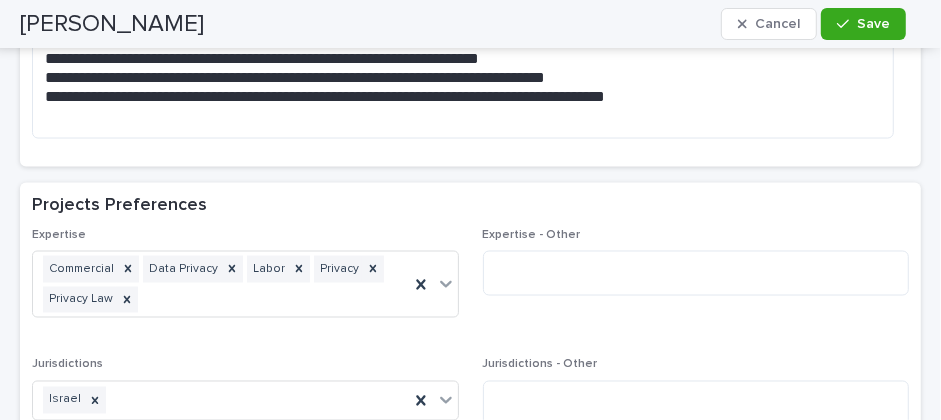 scroll, scrollTop: 1723, scrollLeft: 0, axis: vertical 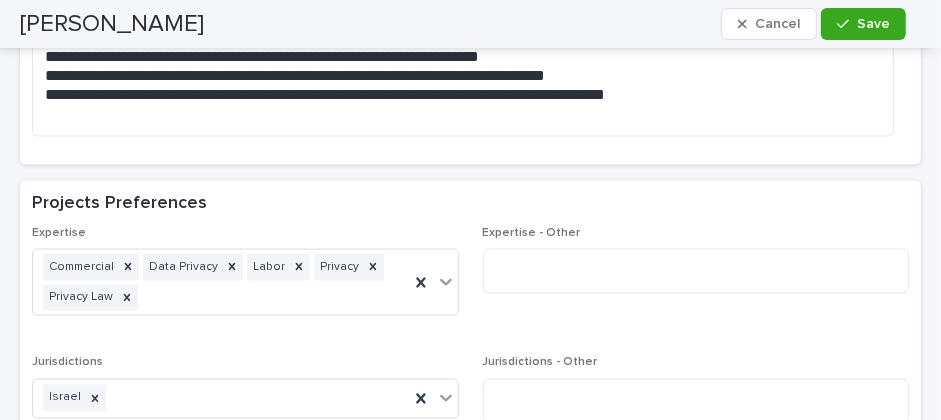 type on "**********" 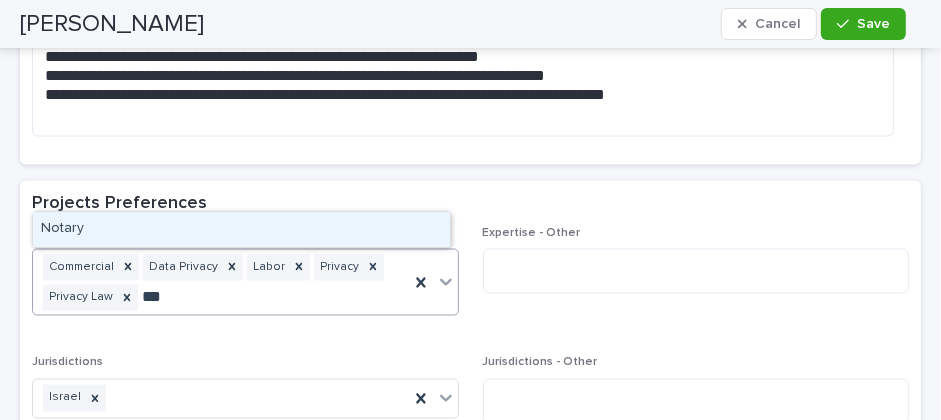 type on "****" 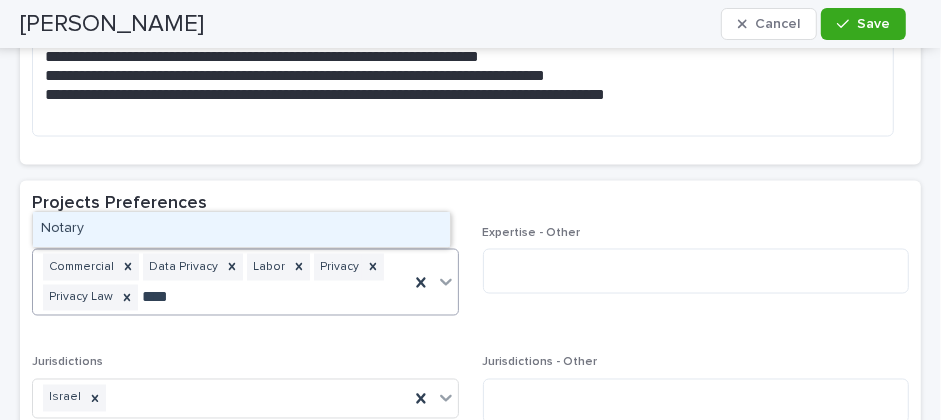 click on "Notary" at bounding box center [241, 229] 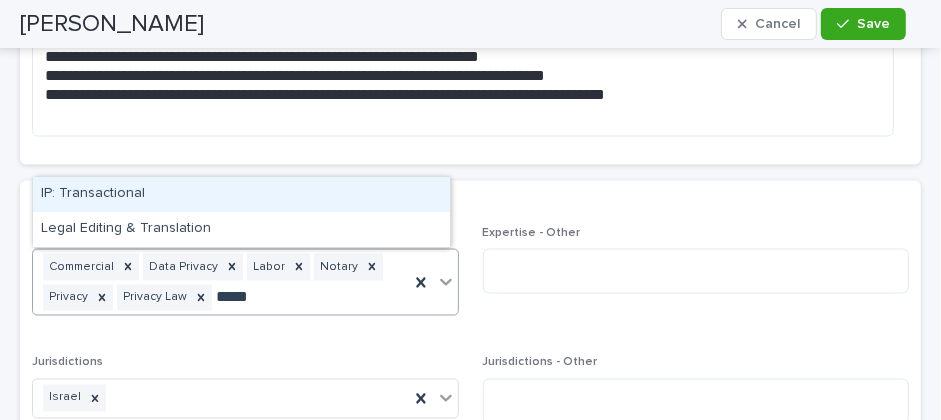 type on "******" 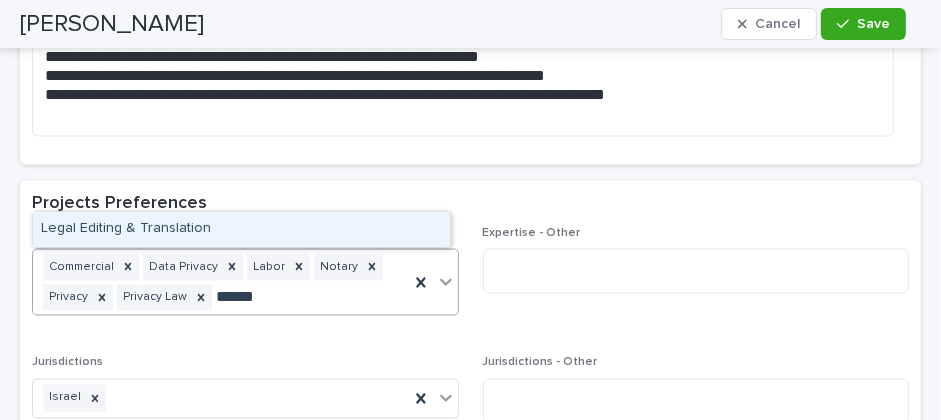 click on "Legal Editing & Translation" at bounding box center [241, 229] 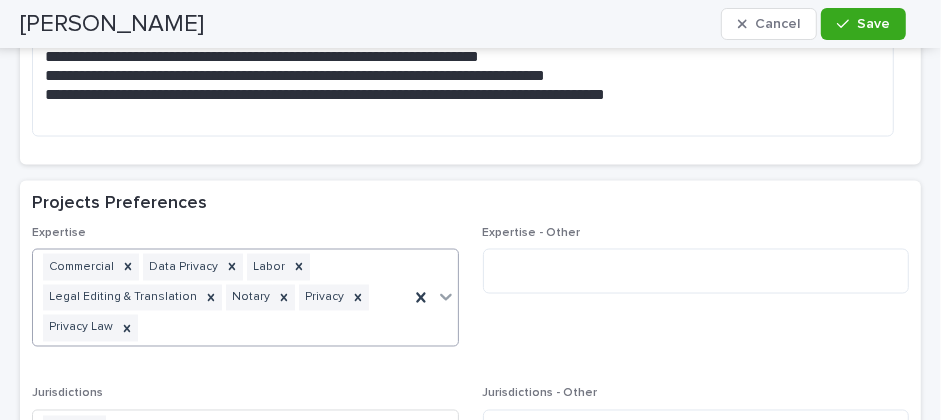 scroll, scrollTop: 1738, scrollLeft: 0, axis: vertical 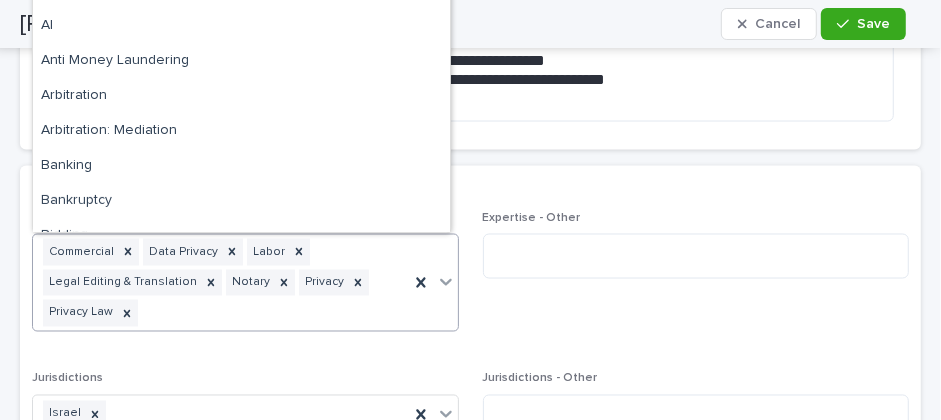 drag, startPoint x: 119, startPoint y: 282, endPoint x: 193, endPoint y: 307, distance: 78.1089 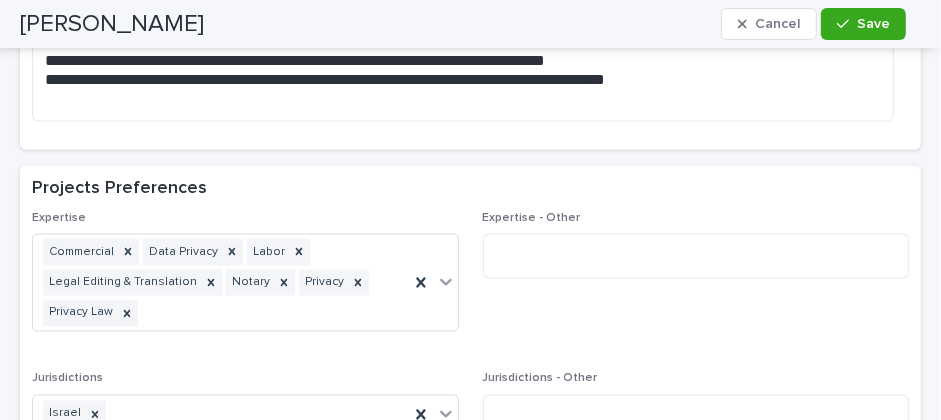 click on "Expertise Commercial Data Privacy Labor Legal Editing & Translation Notary Privacy Privacy Law" at bounding box center [245, 279] 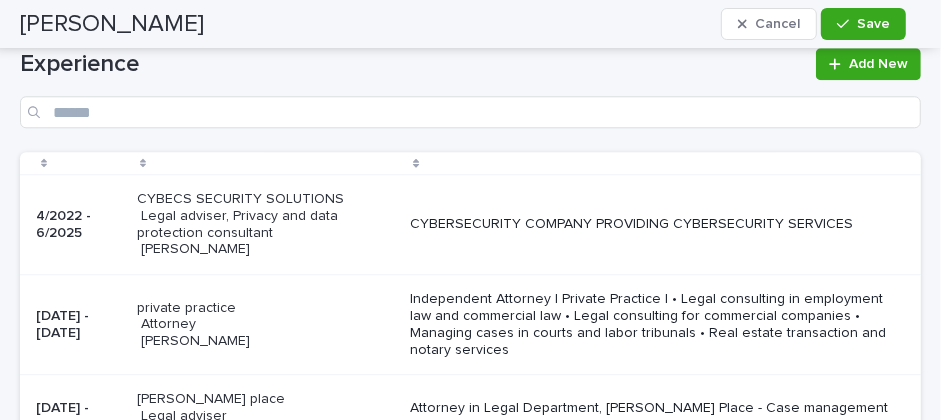 scroll, scrollTop: 2784, scrollLeft: 0, axis: vertical 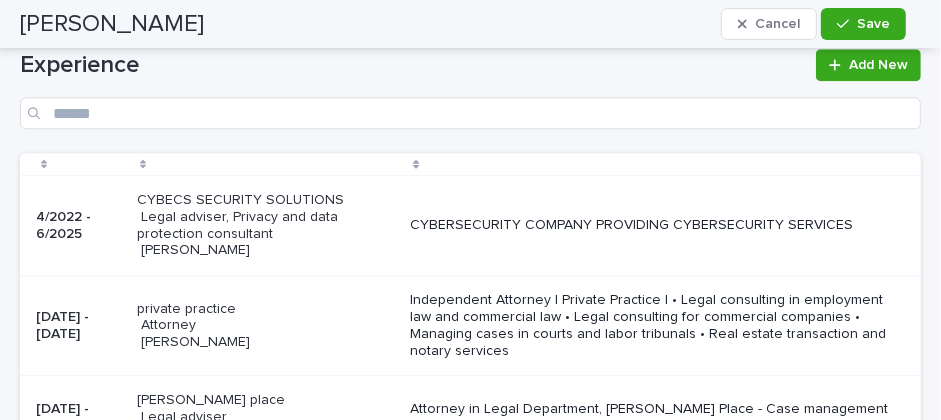 click on "private practice
Attorney
[PERSON_NAME]" at bounding box center [265, 326] 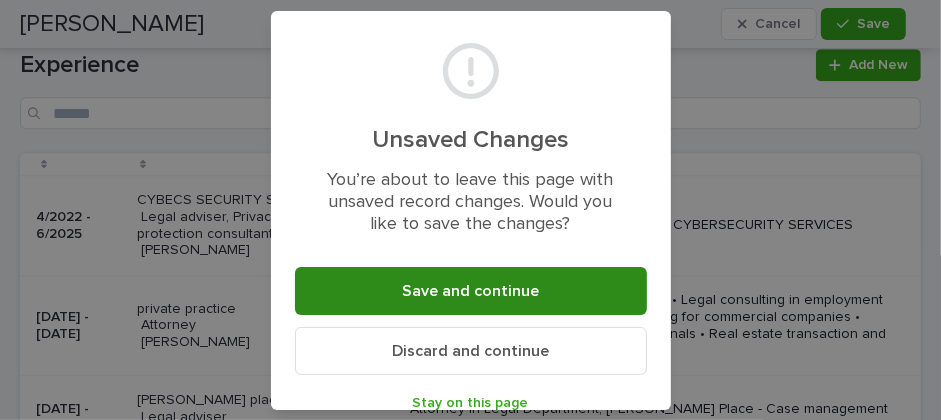 click on "Save and continue" at bounding box center (470, 291) 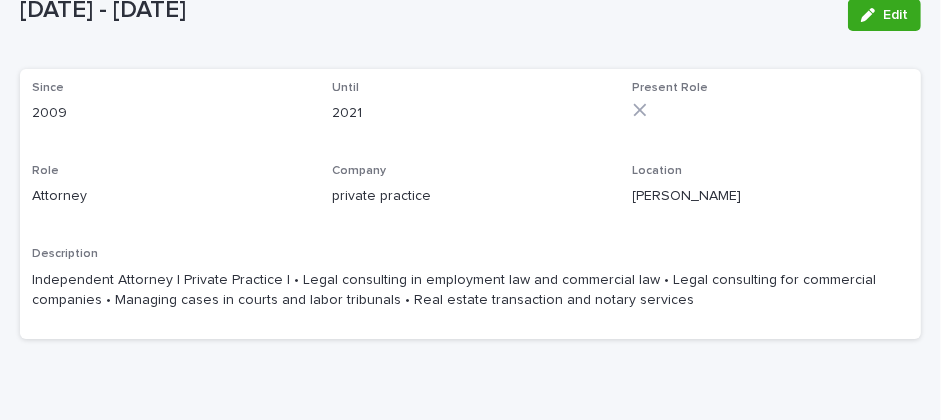 scroll, scrollTop: 114, scrollLeft: 0, axis: vertical 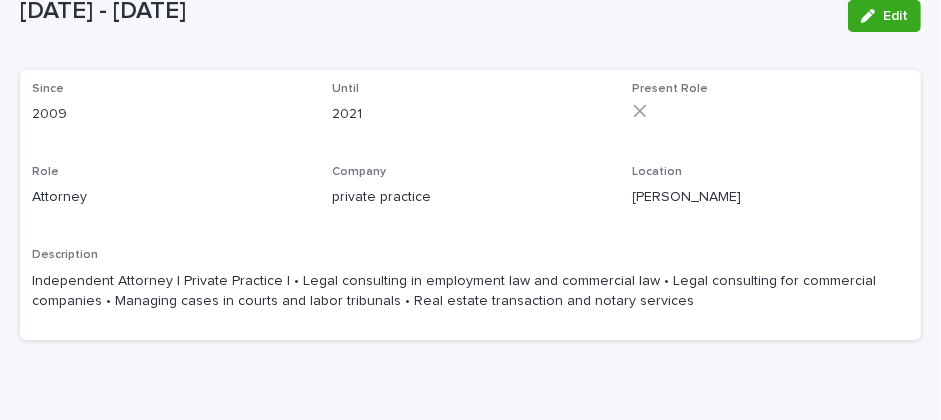 click on "Attorney" at bounding box center [170, 197] 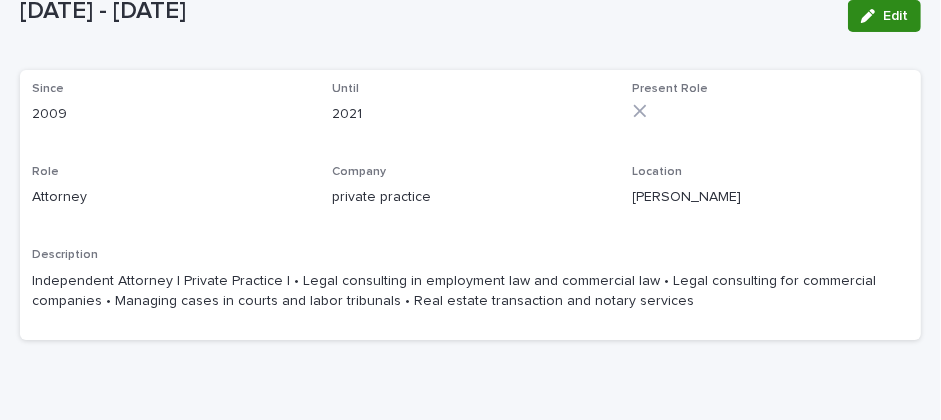 click on "Edit" at bounding box center (895, 16) 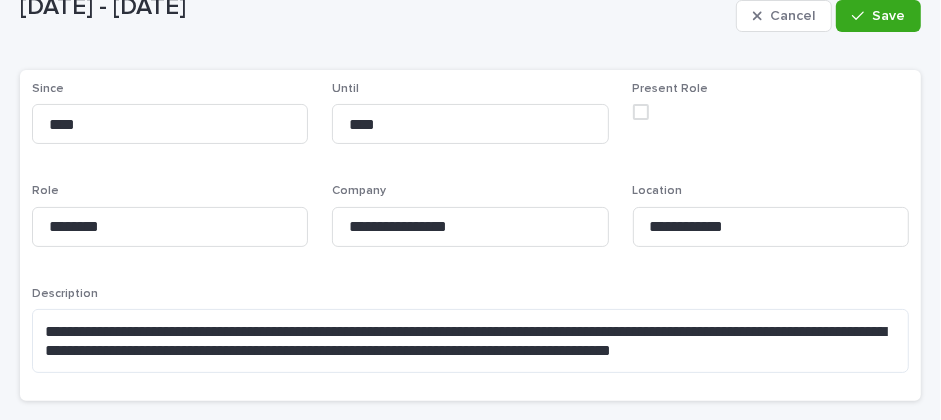 scroll, scrollTop: 135, scrollLeft: 0, axis: vertical 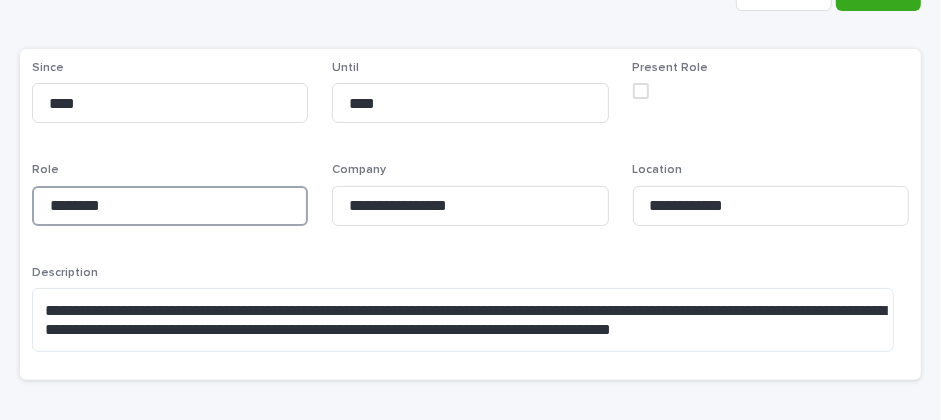 click on "********" at bounding box center [170, 206] 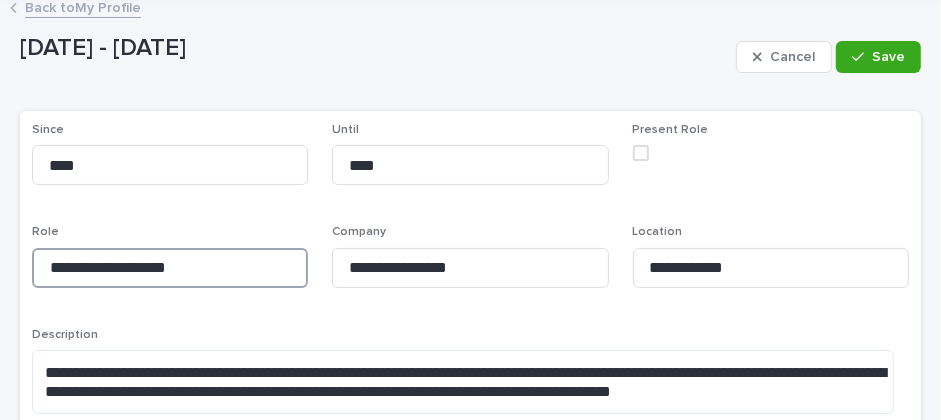 scroll, scrollTop: 72, scrollLeft: 0, axis: vertical 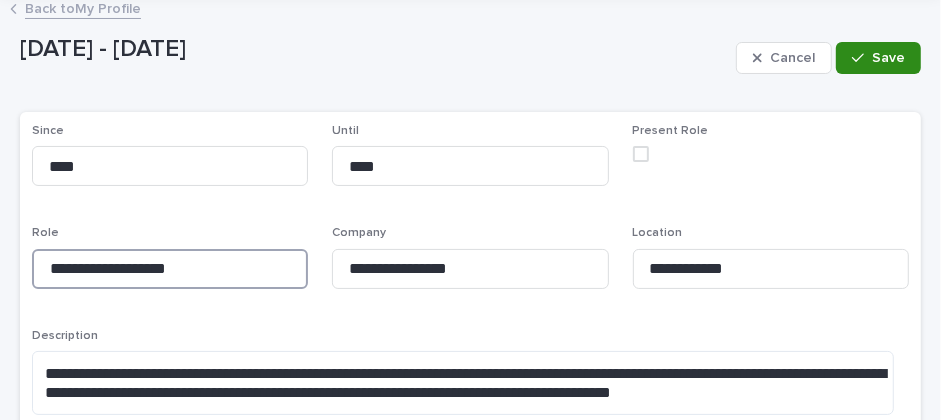 type on "**********" 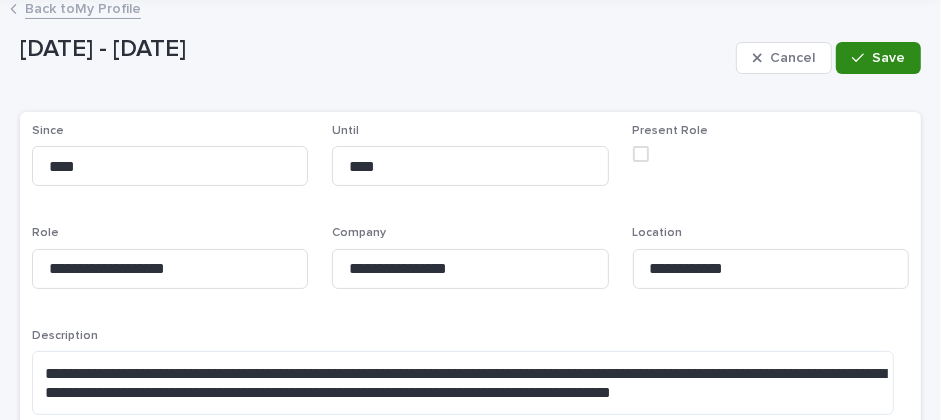 click on "Save" at bounding box center [888, 58] 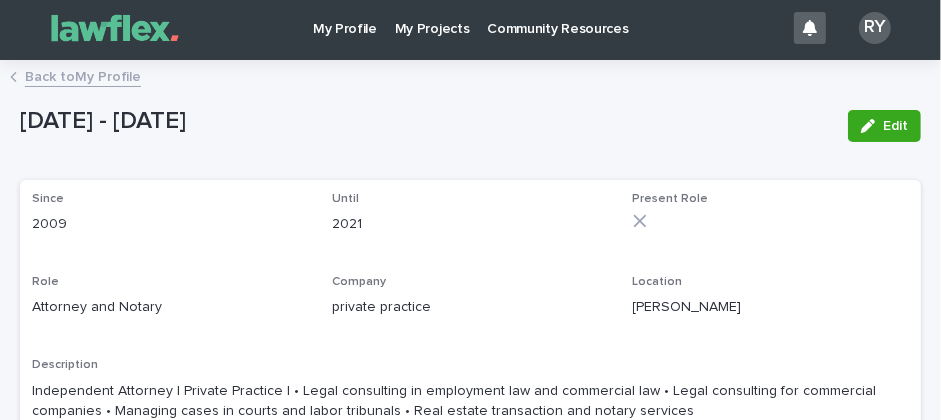 scroll, scrollTop: 0, scrollLeft: 0, axis: both 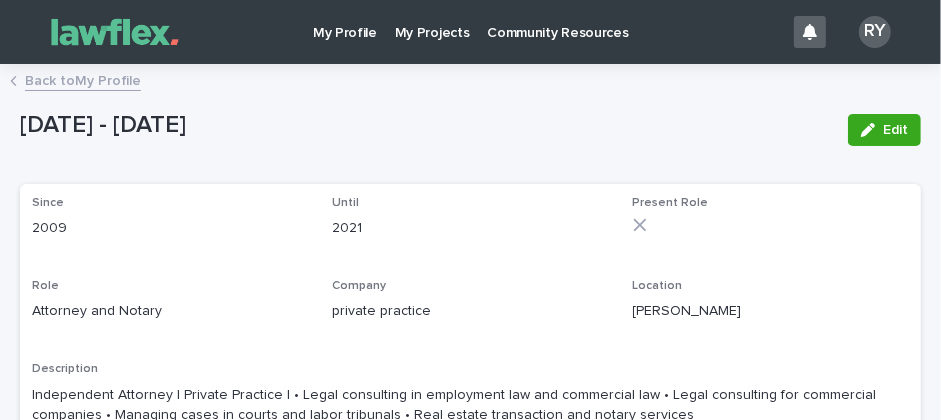 click on "Back to  My Profile" at bounding box center [83, 79] 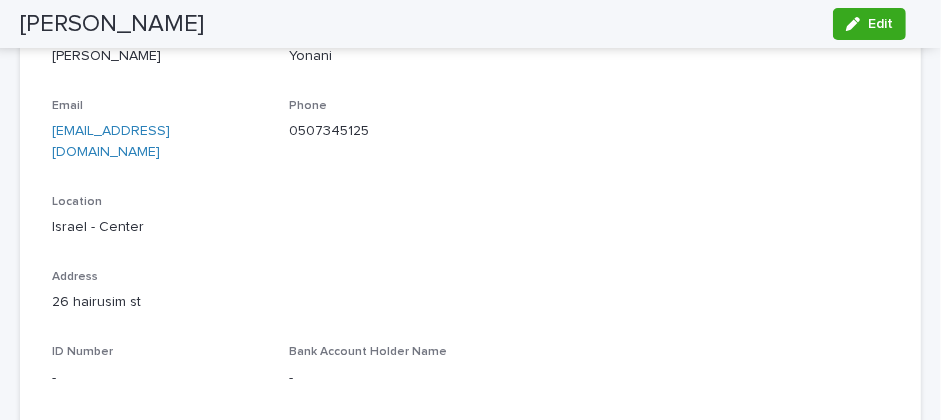 scroll, scrollTop: 0, scrollLeft: 0, axis: both 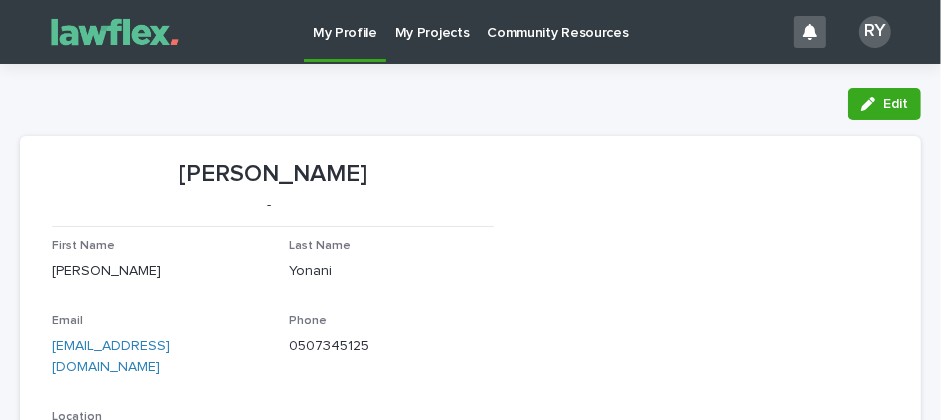 click on "My Profile" at bounding box center (345, 21) 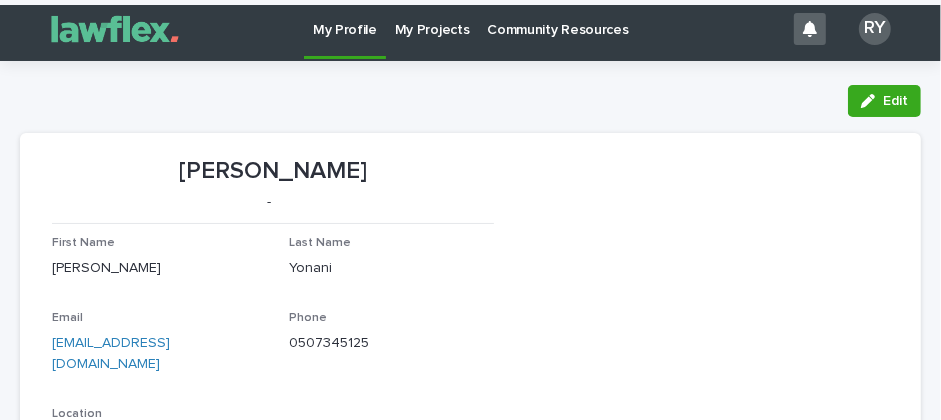 scroll, scrollTop: 0, scrollLeft: 0, axis: both 